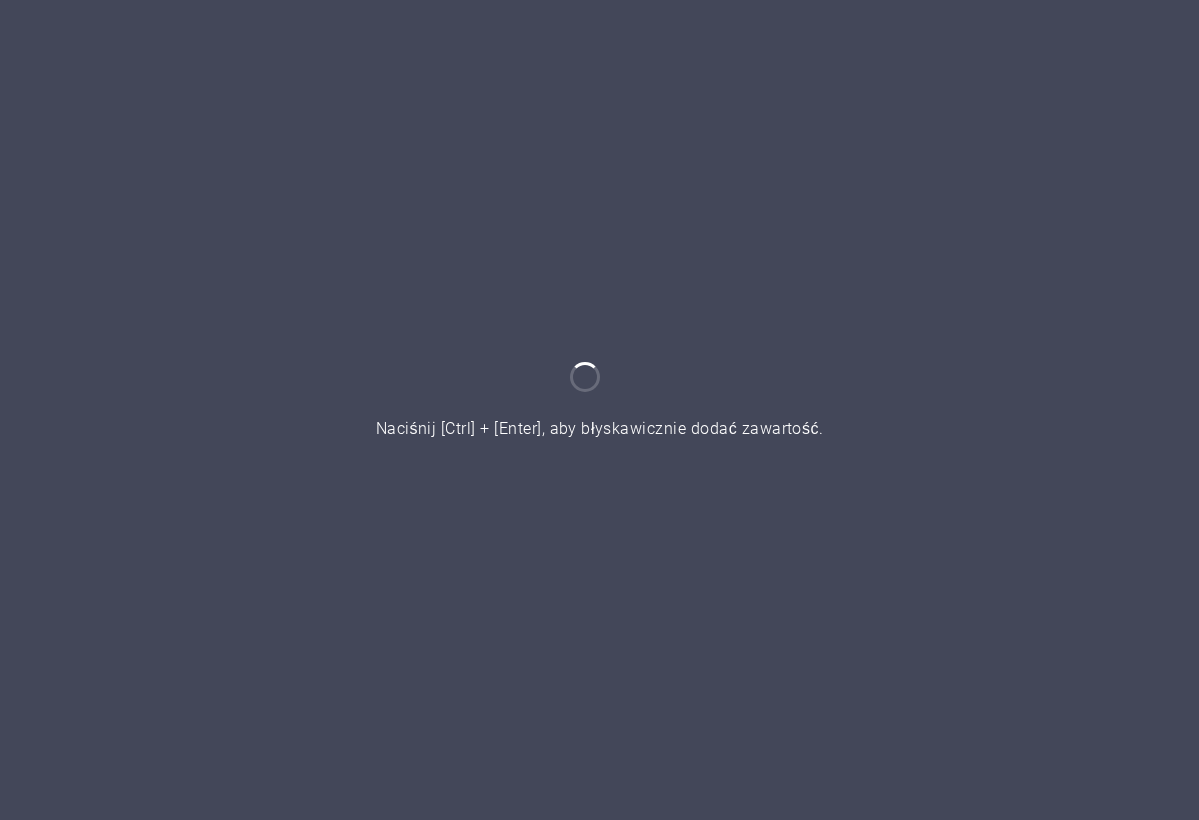 scroll, scrollTop: 0, scrollLeft: 0, axis: both 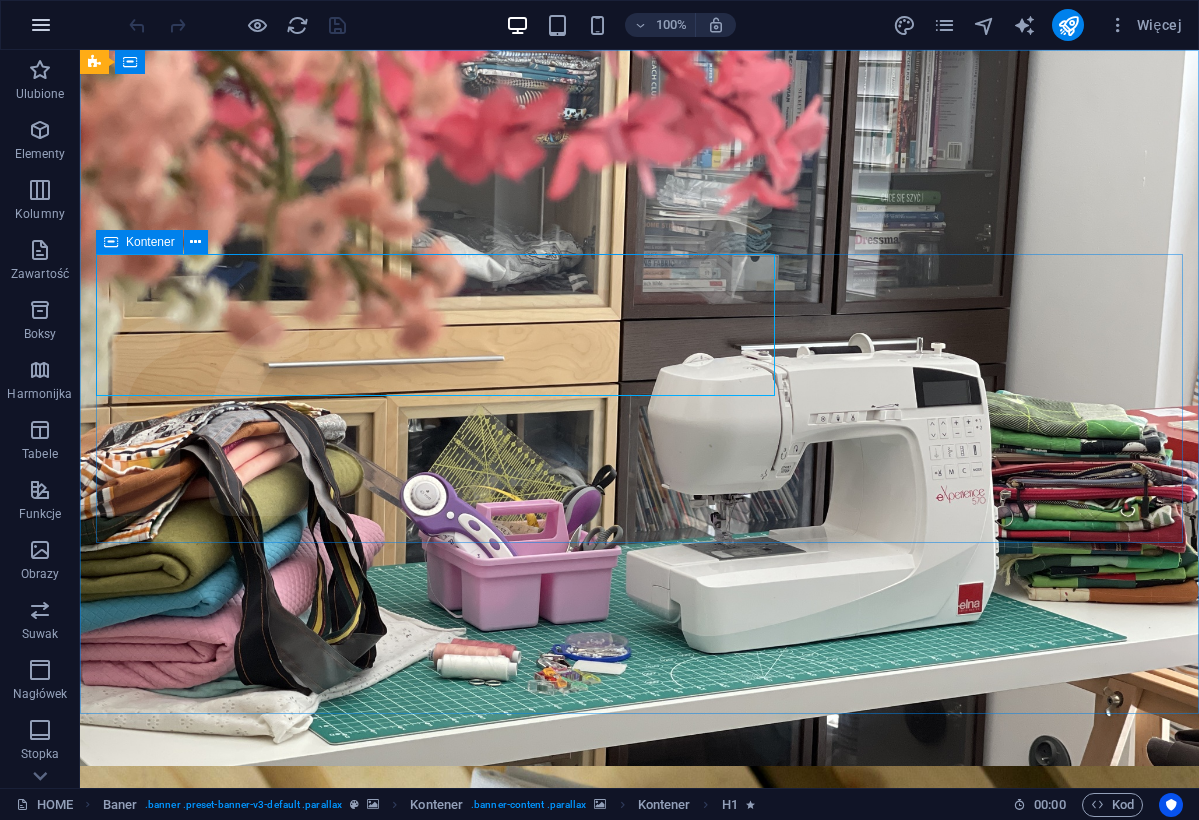 click at bounding box center [41, 25] 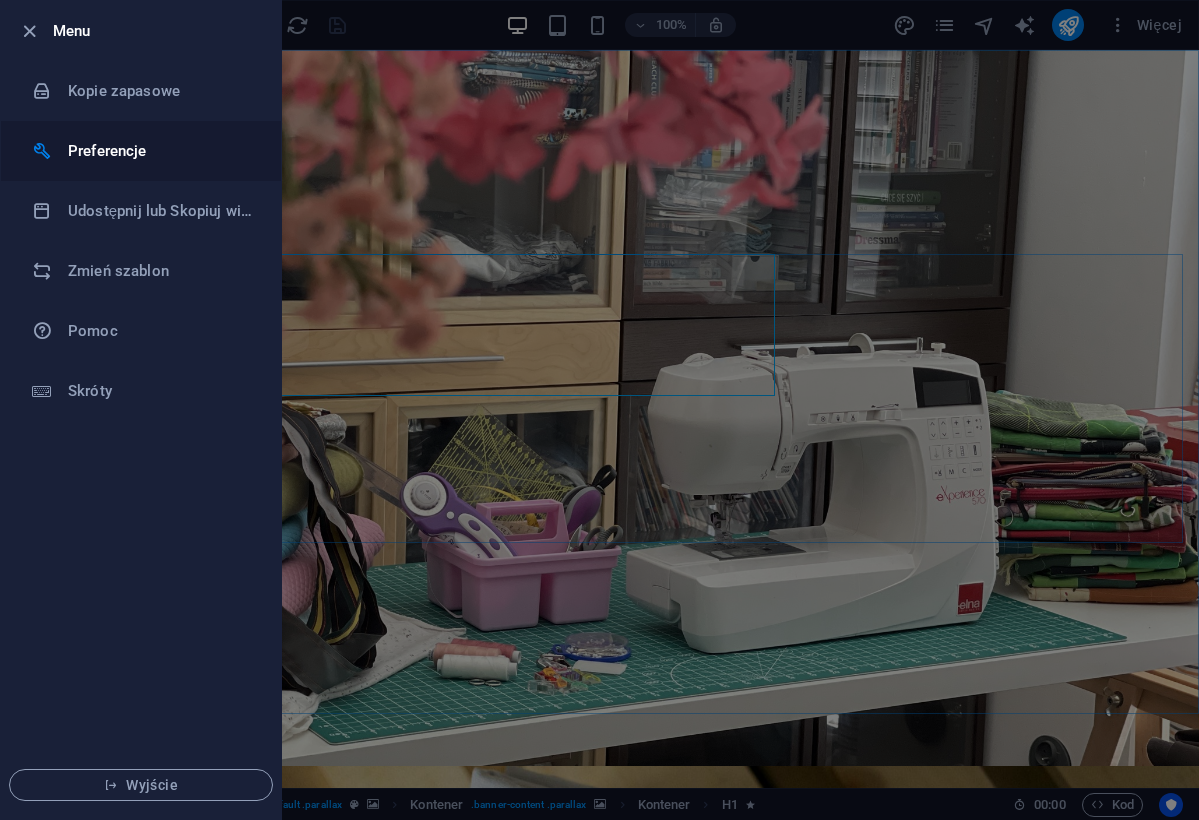 click on "Preferencje" at bounding box center (160, 151) 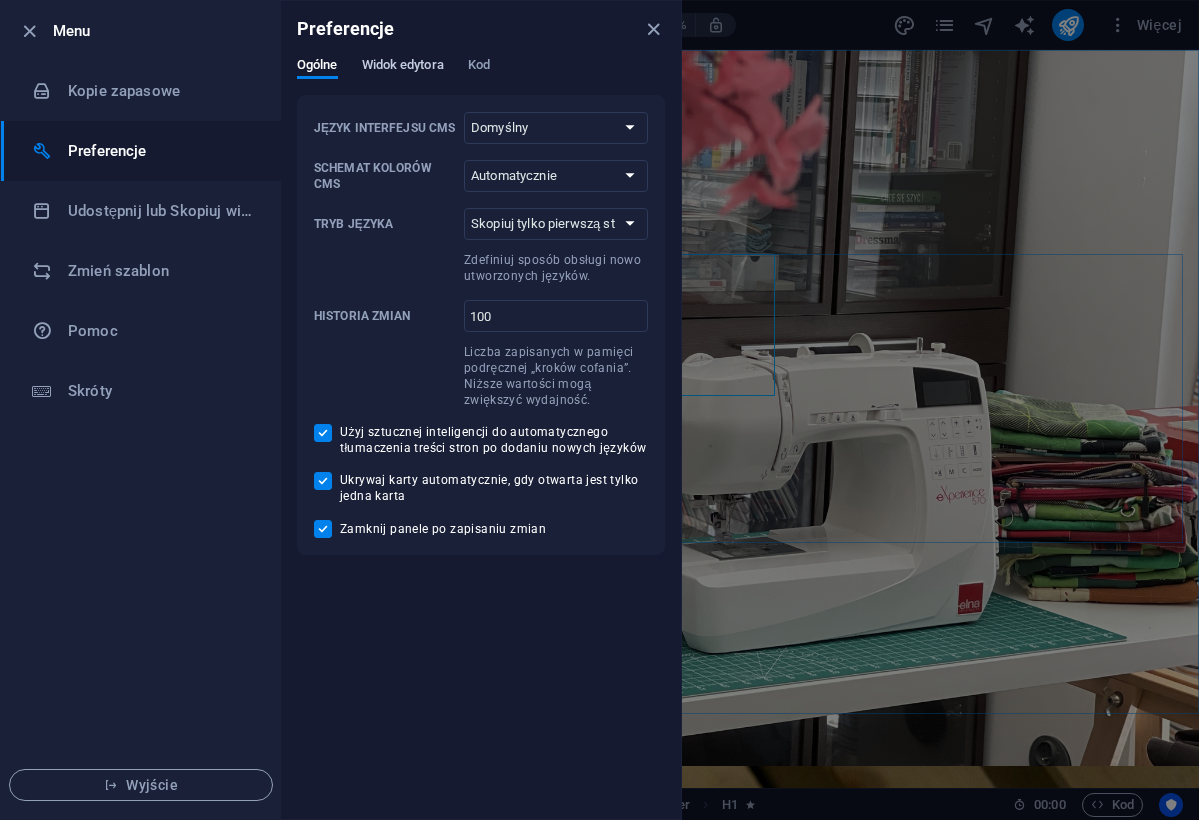 click on "Widok edytora" at bounding box center [403, 67] 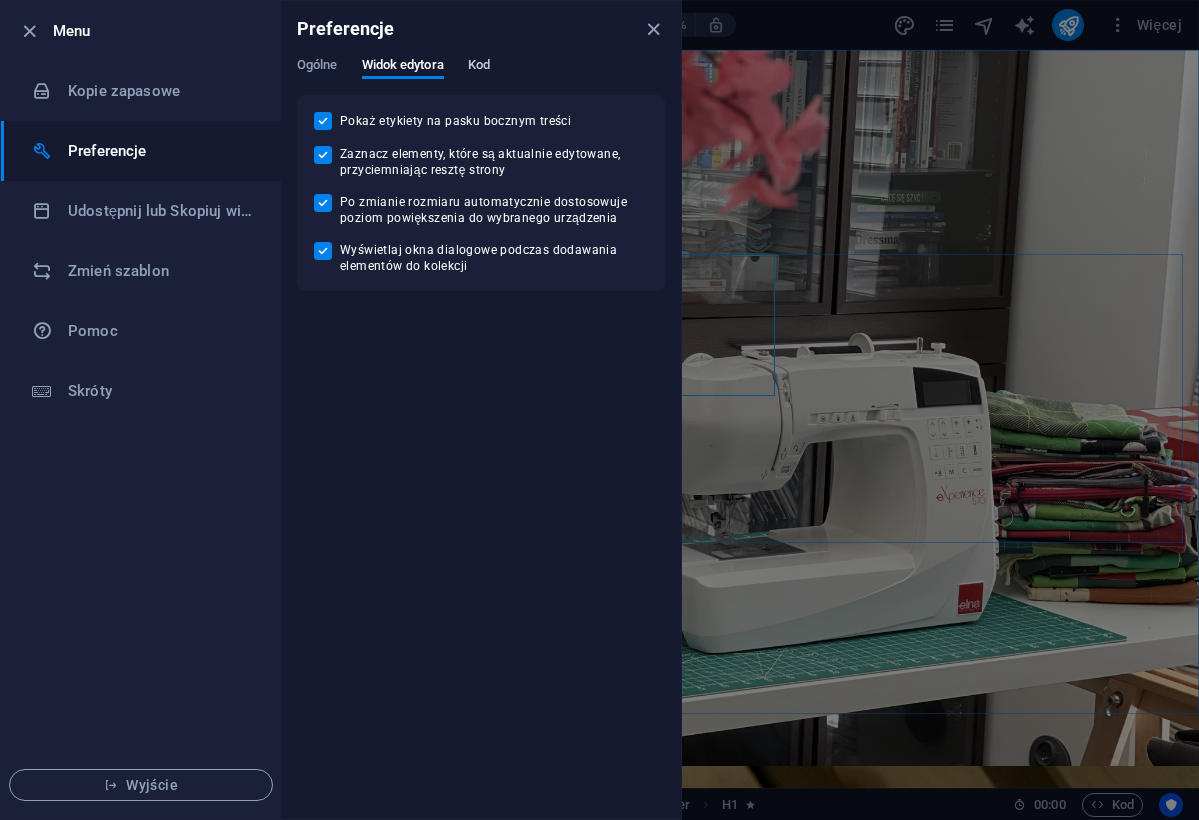 click on "Kod" at bounding box center (479, 67) 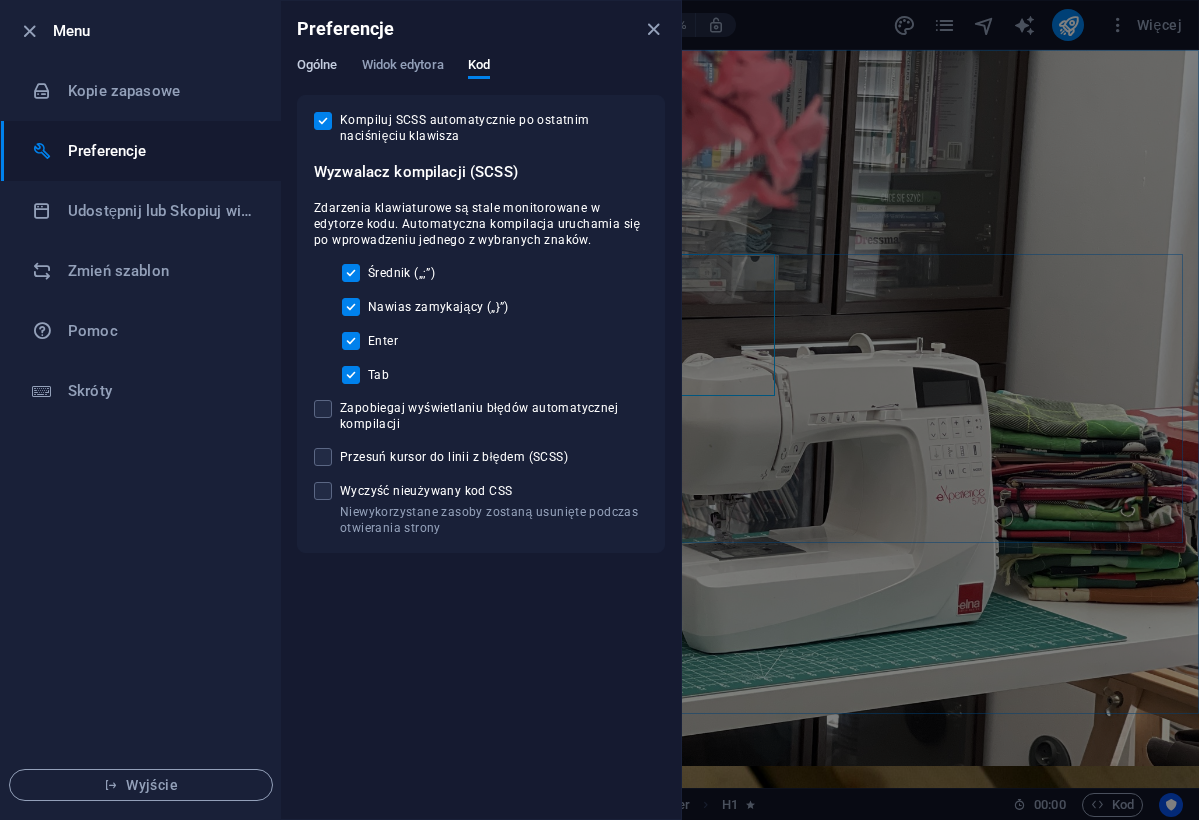 click on "Ogólne" at bounding box center [317, 67] 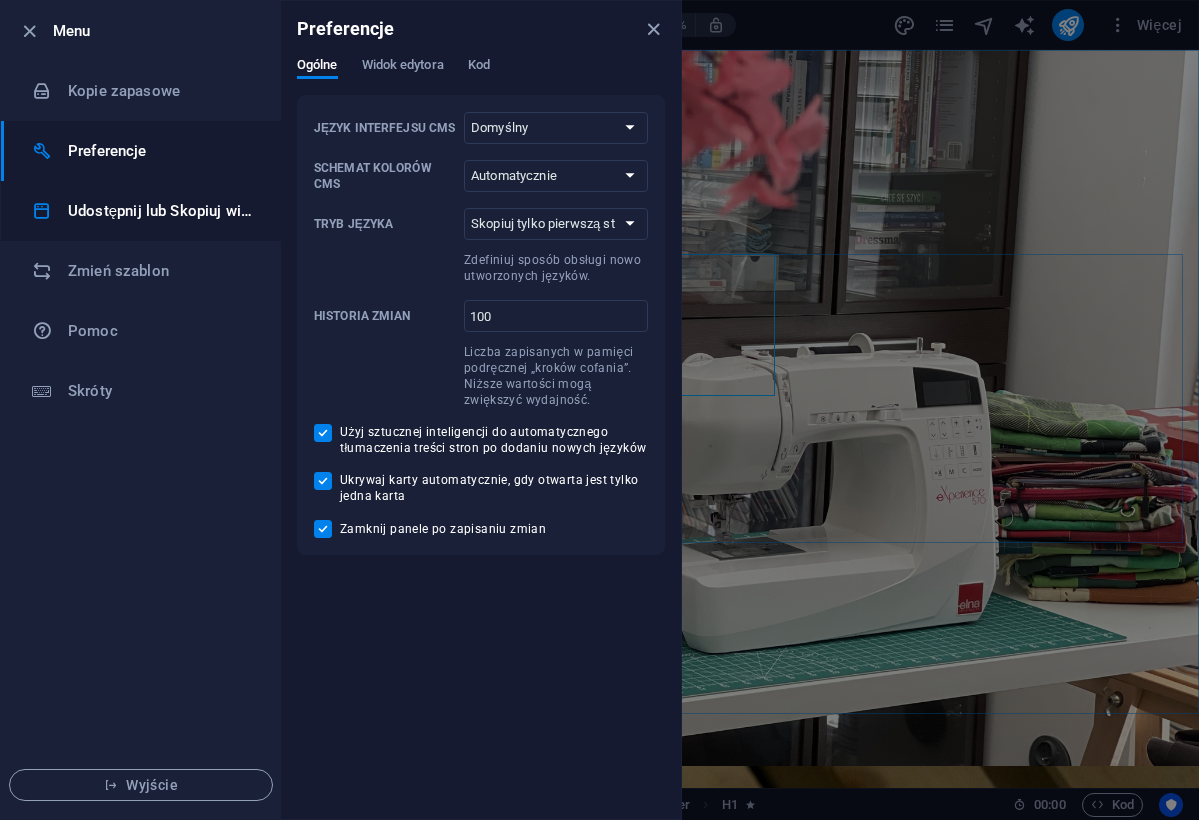 click on "Udostępnij lub Skopiuj witrynę" at bounding box center (160, 211) 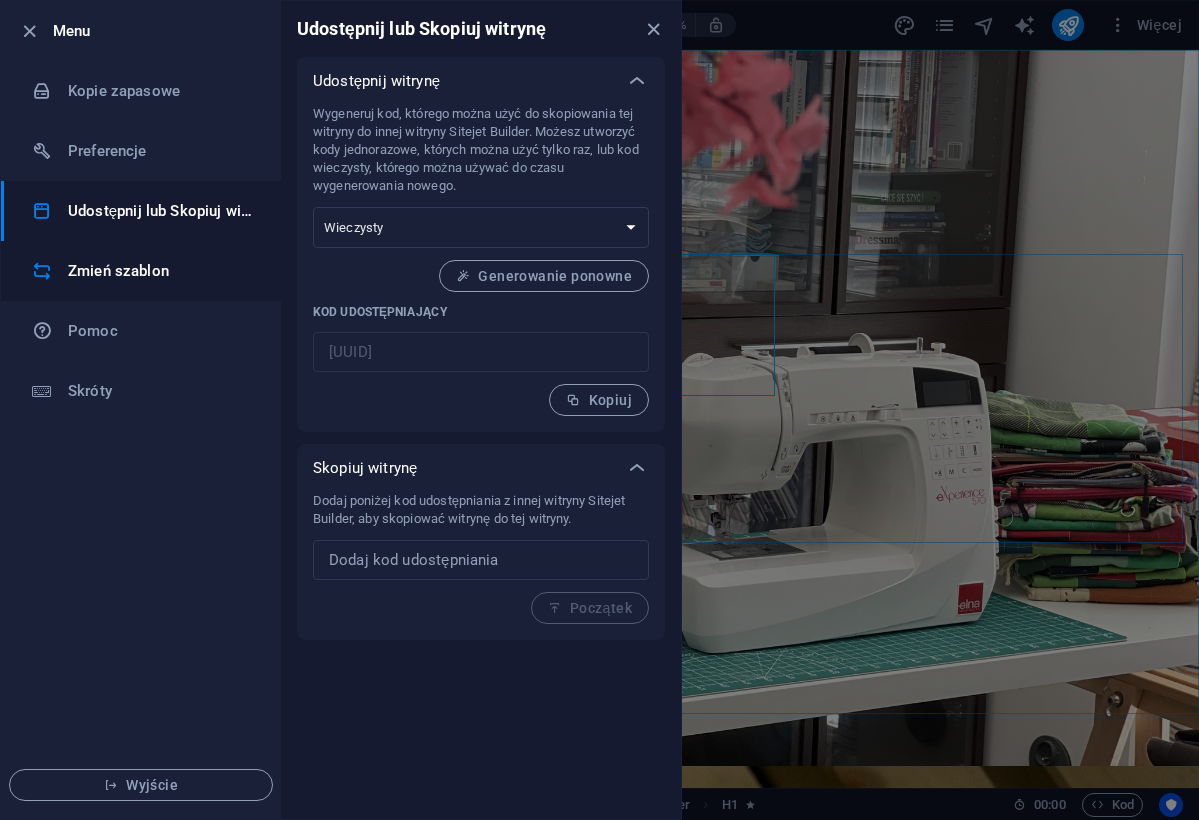 click on "Zmień szablon" at bounding box center (160, 271) 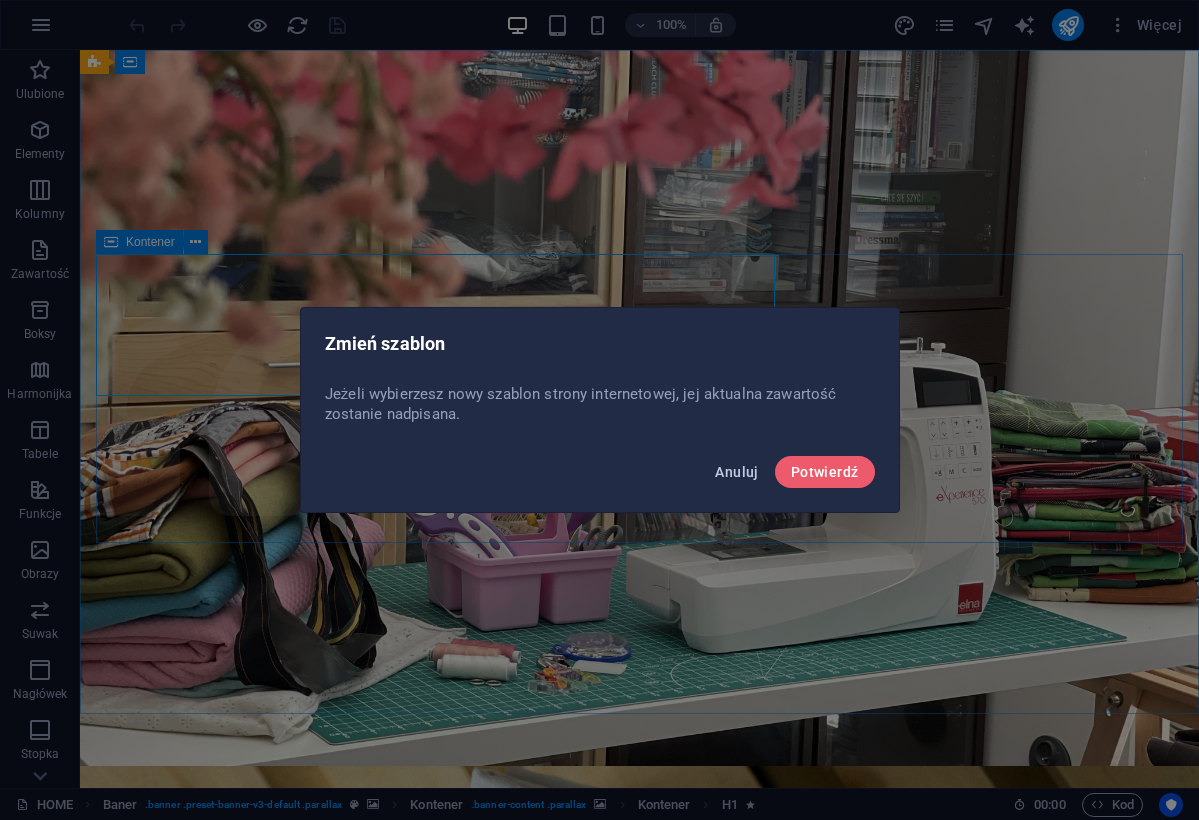click on "Anuluj" at bounding box center [736, 472] 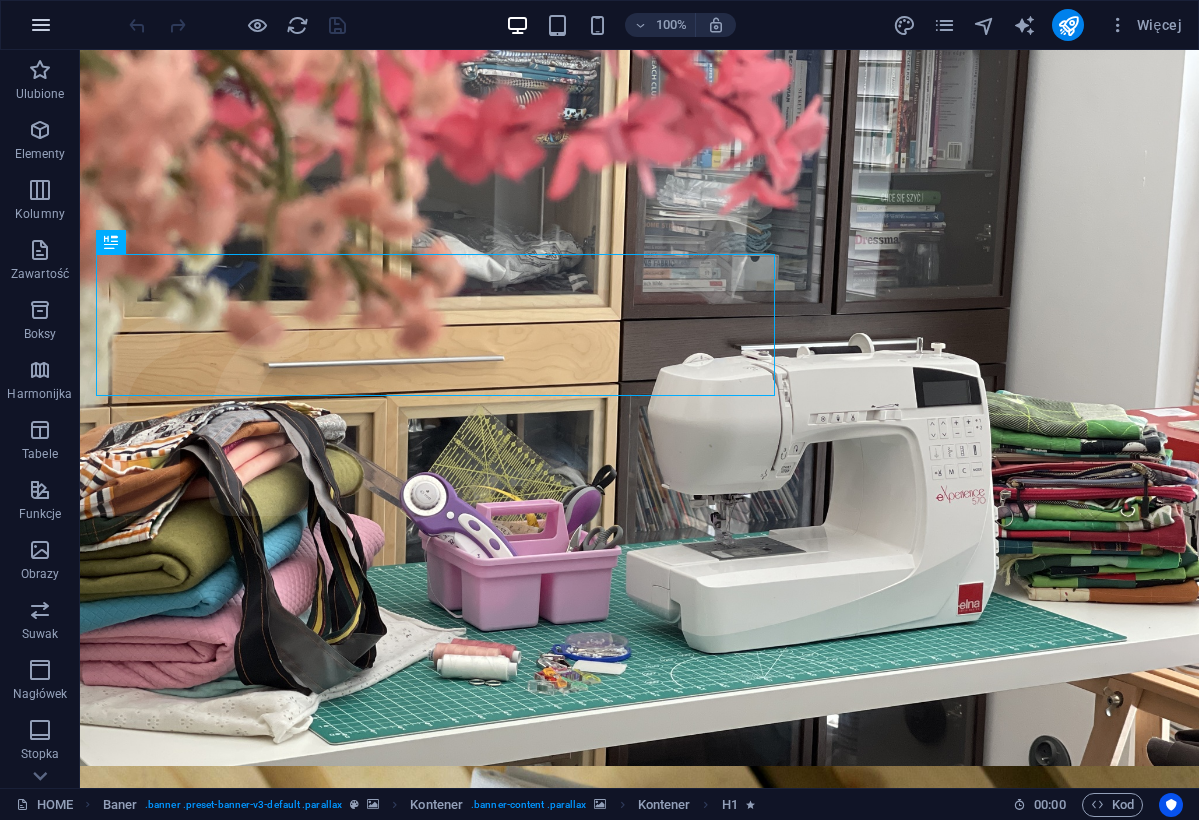 click at bounding box center (41, 25) 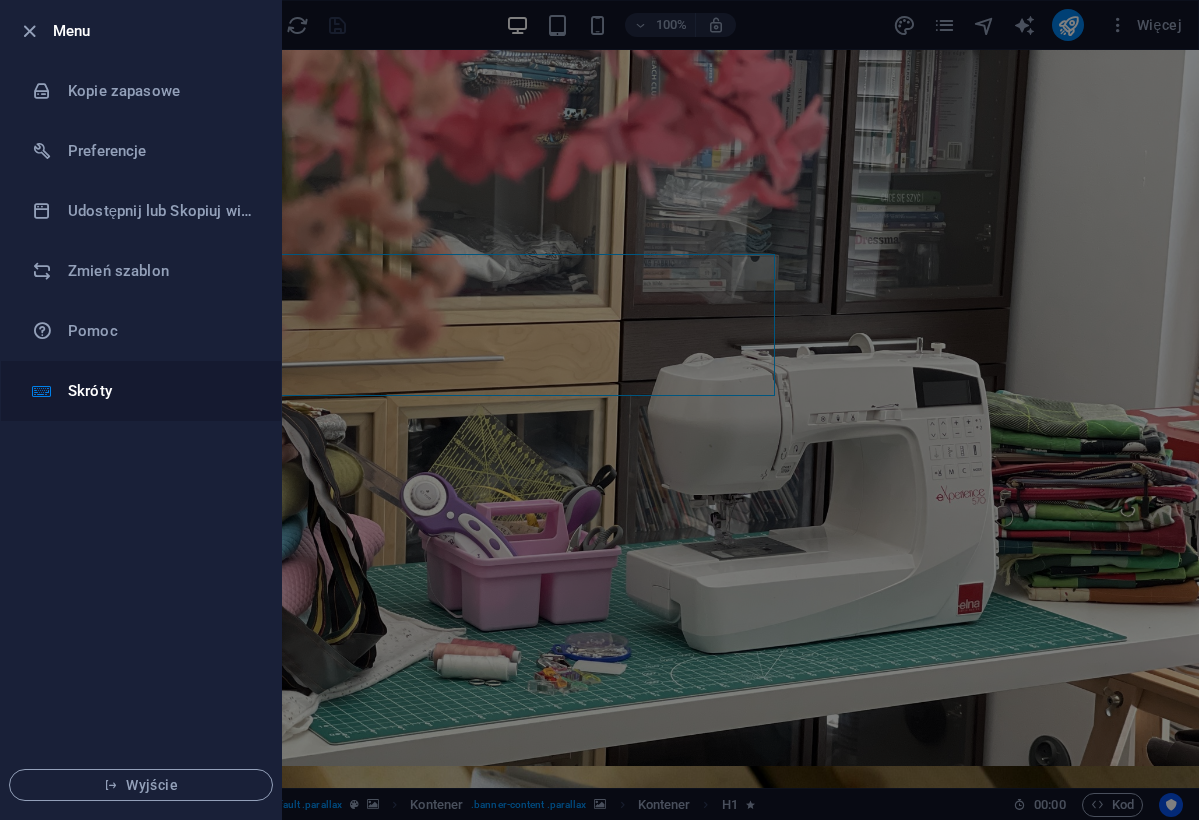 click on "Skróty" at bounding box center [160, 391] 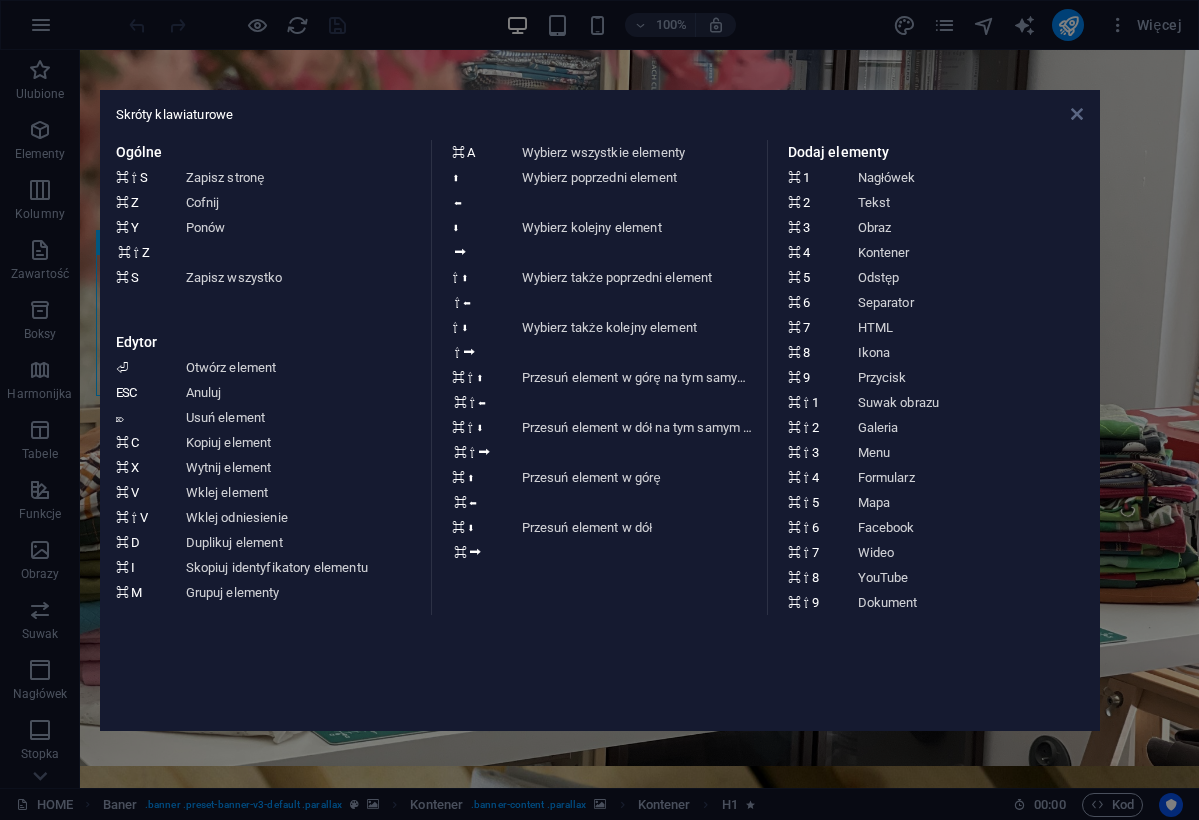 click at bounding box center [1077, 114] 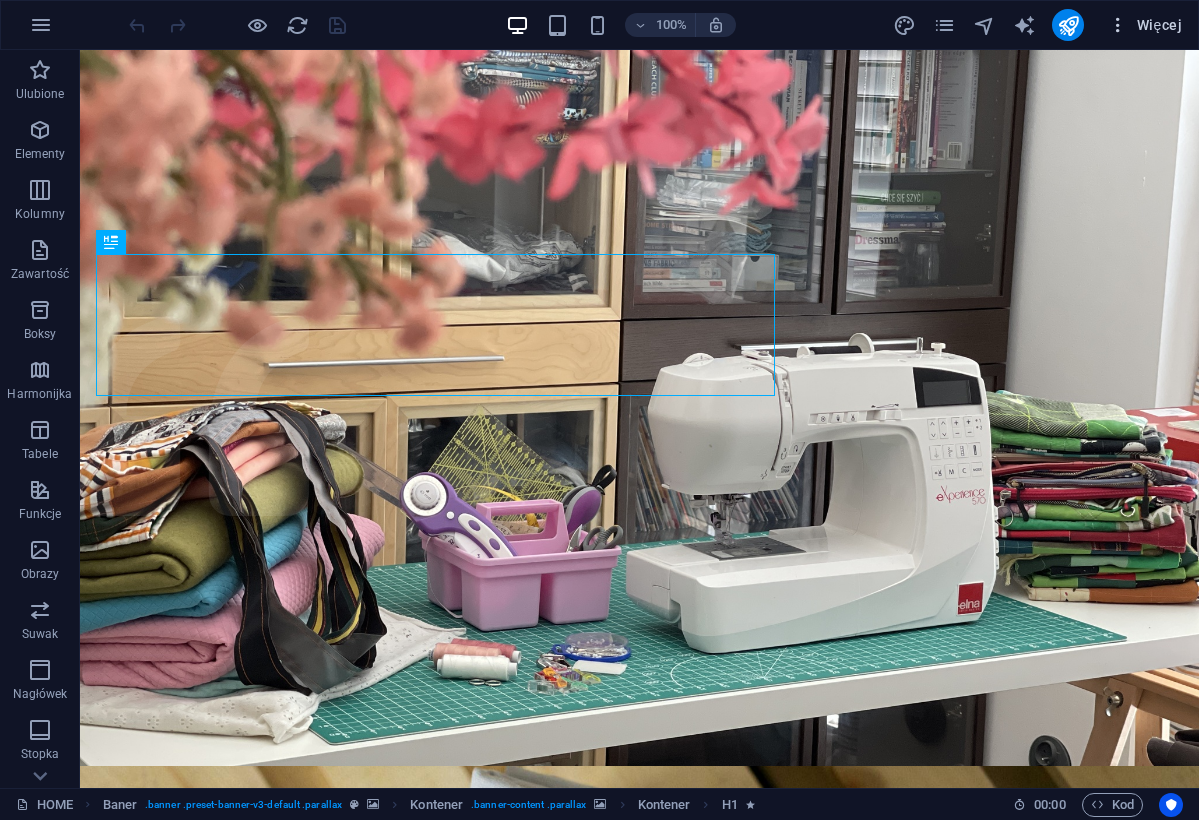 click on "Więcej" at bounding box center [1145, 25] 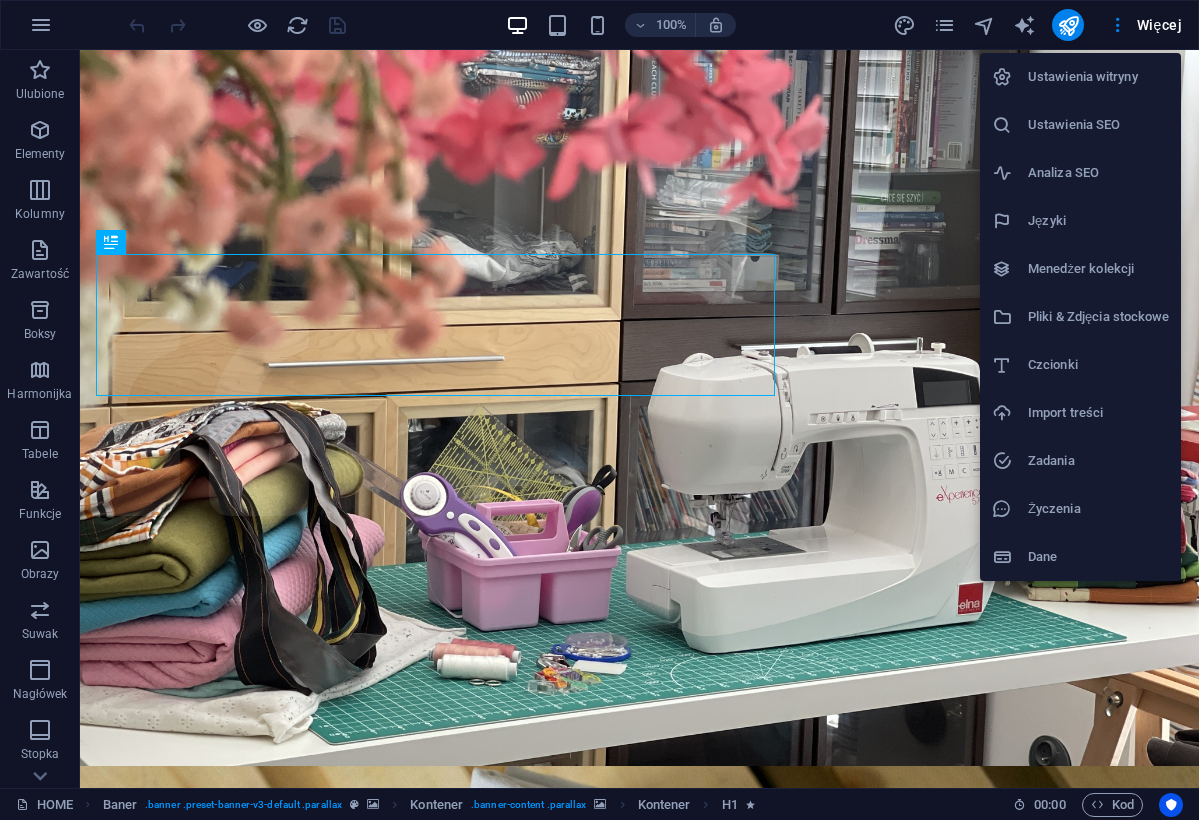 click on "Ustawienia witryny" at bounding box center (1098, 77) 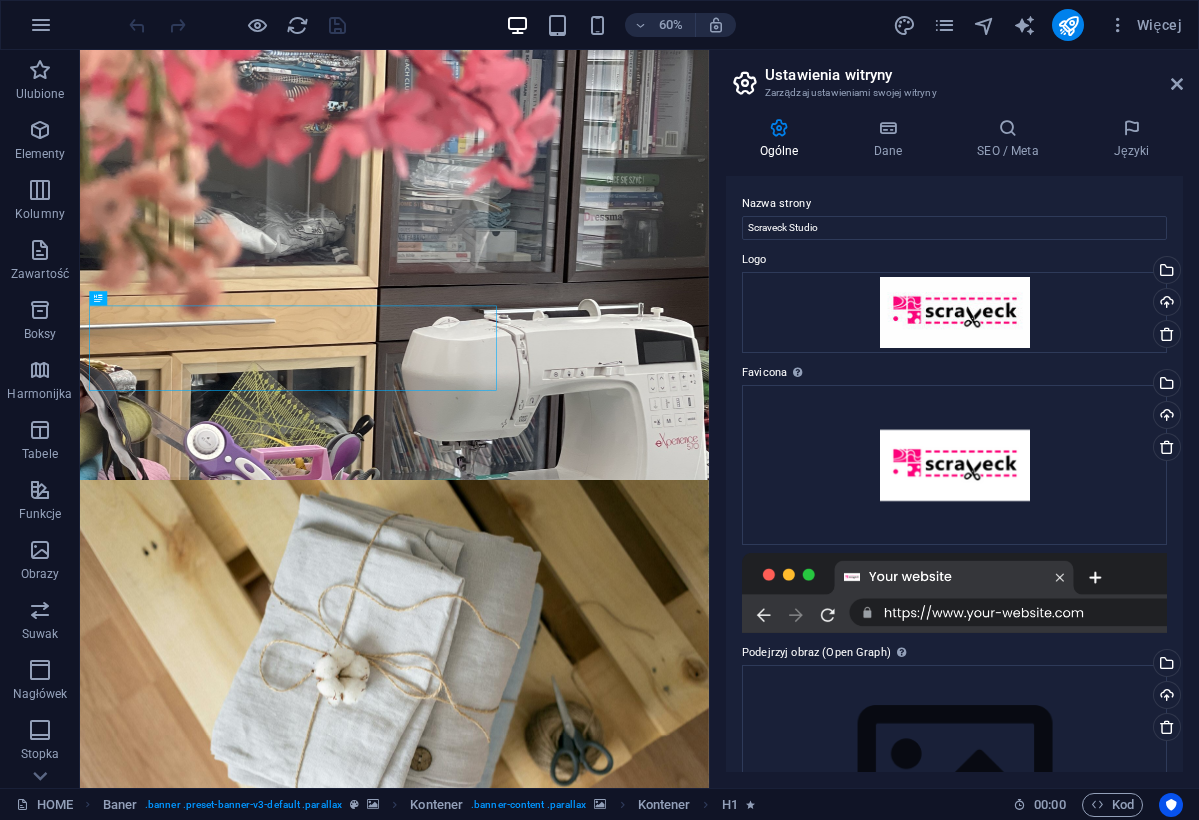 scroll, scrollTop: 0, scrollLeft: 0, axis: both 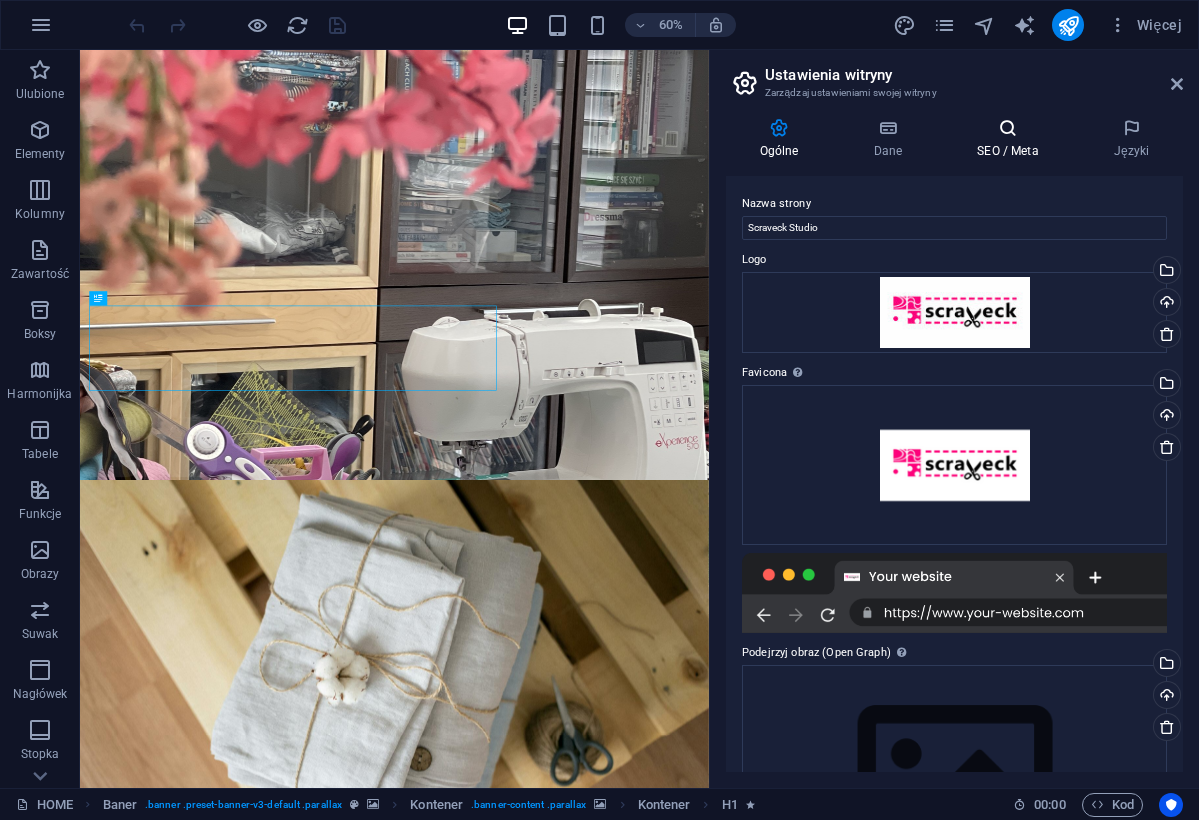 click at bounding box center (1008, 128) 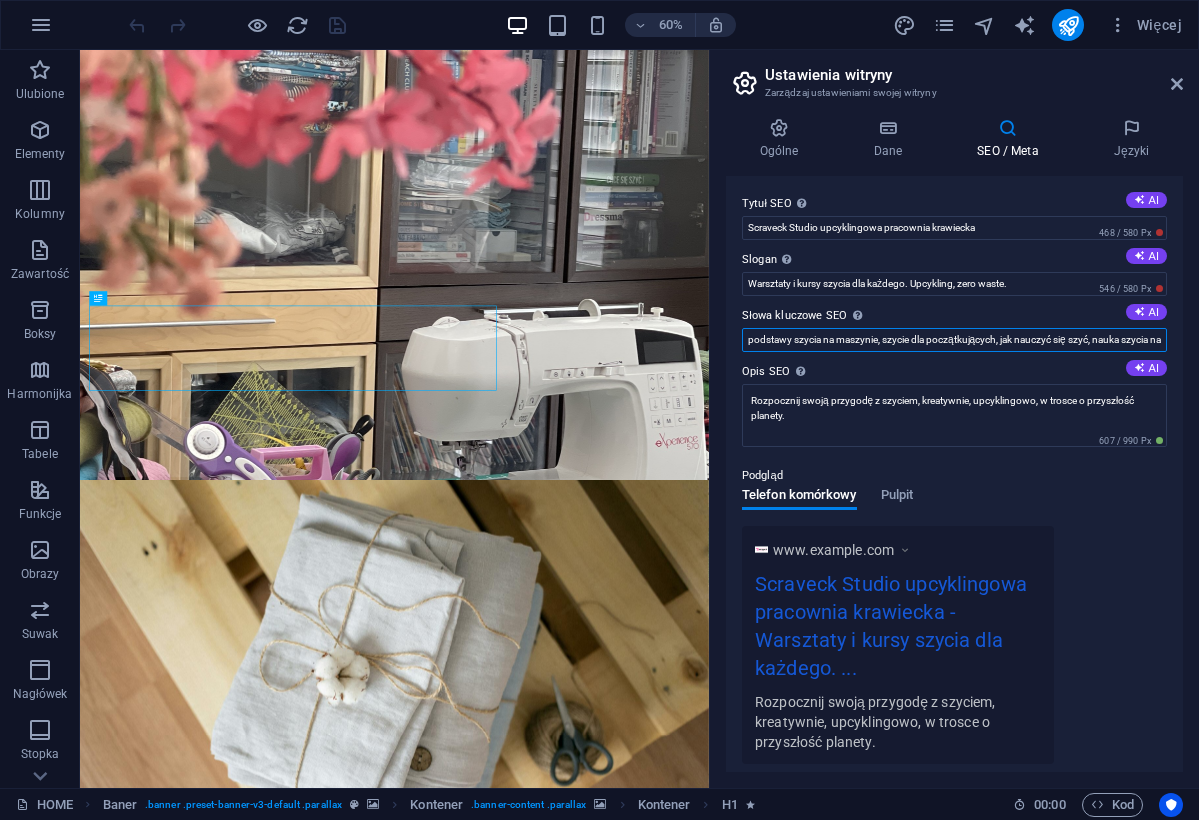 click on "podstawy szycia na maszynie, szycie dla początkujących, jak nauczyć się szyć, nauka szycia na maszynie, kurs szycia online, upcykling, upcyklingowe szycie, warsztat szycia , gdzie oddać niepotrzebne tkaniny" at bounding box center (954, 340) 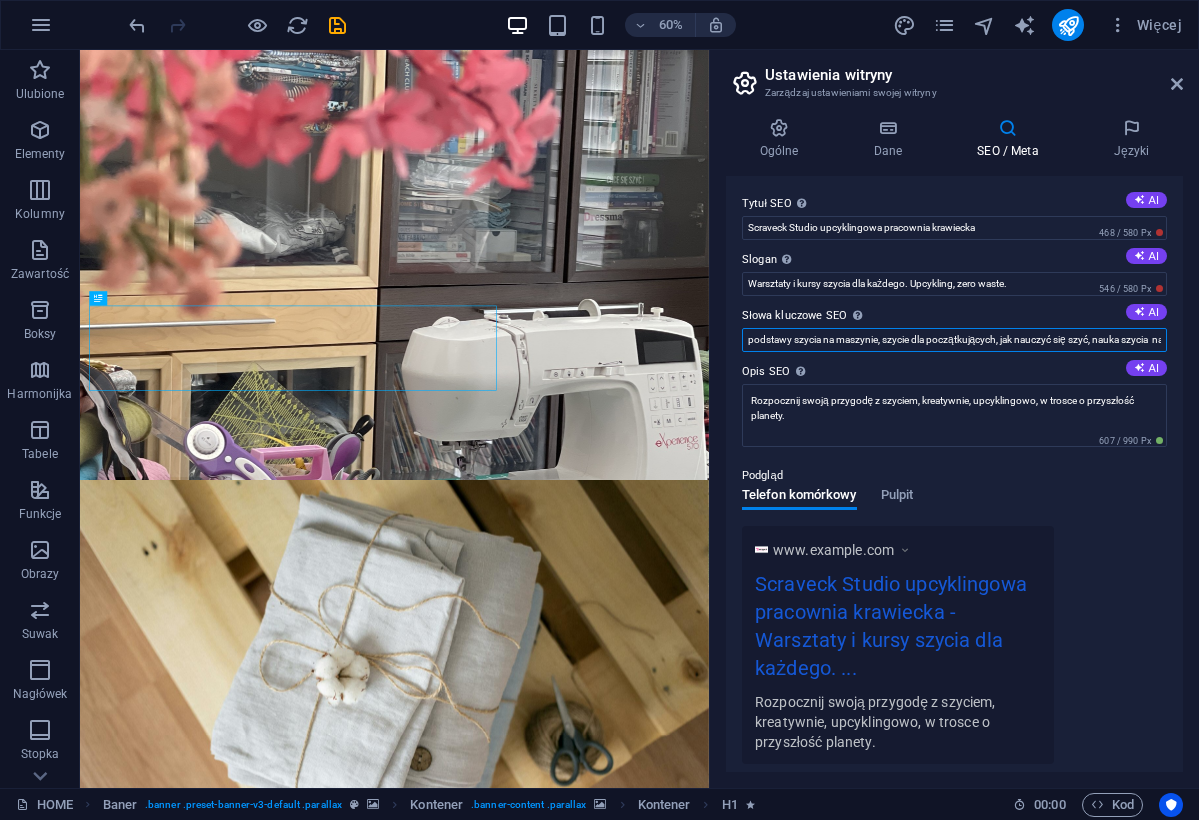 type on "podstawy szycia na maszynie, szycie dla początkujących, jak nauczyć się szyć, nauka szycia na maszynie, kurs szycia online, upcykling, upcyklingowe szycie, warsztat szycia , gdzie oddać niepotrzebne tkaniny" 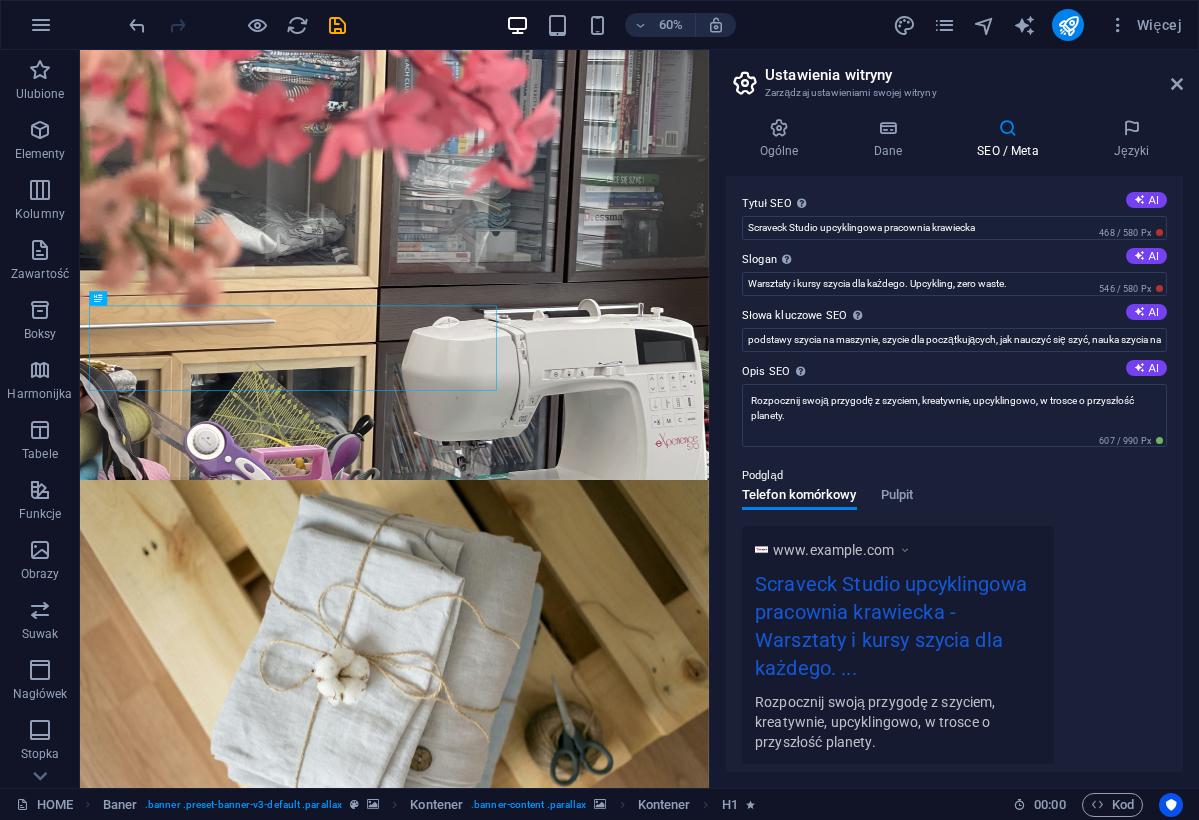 click on "www.example.com Scraveck Studio upcyklingowa pracownia krawiecka - Warsztaty i kursy szycia dla każdego. ... Rozpocznij swoją przygodę z szyciem, kreatywnie, upcyklingowo, w trosce o przyszłość planety." at bounding box center (954, 645) 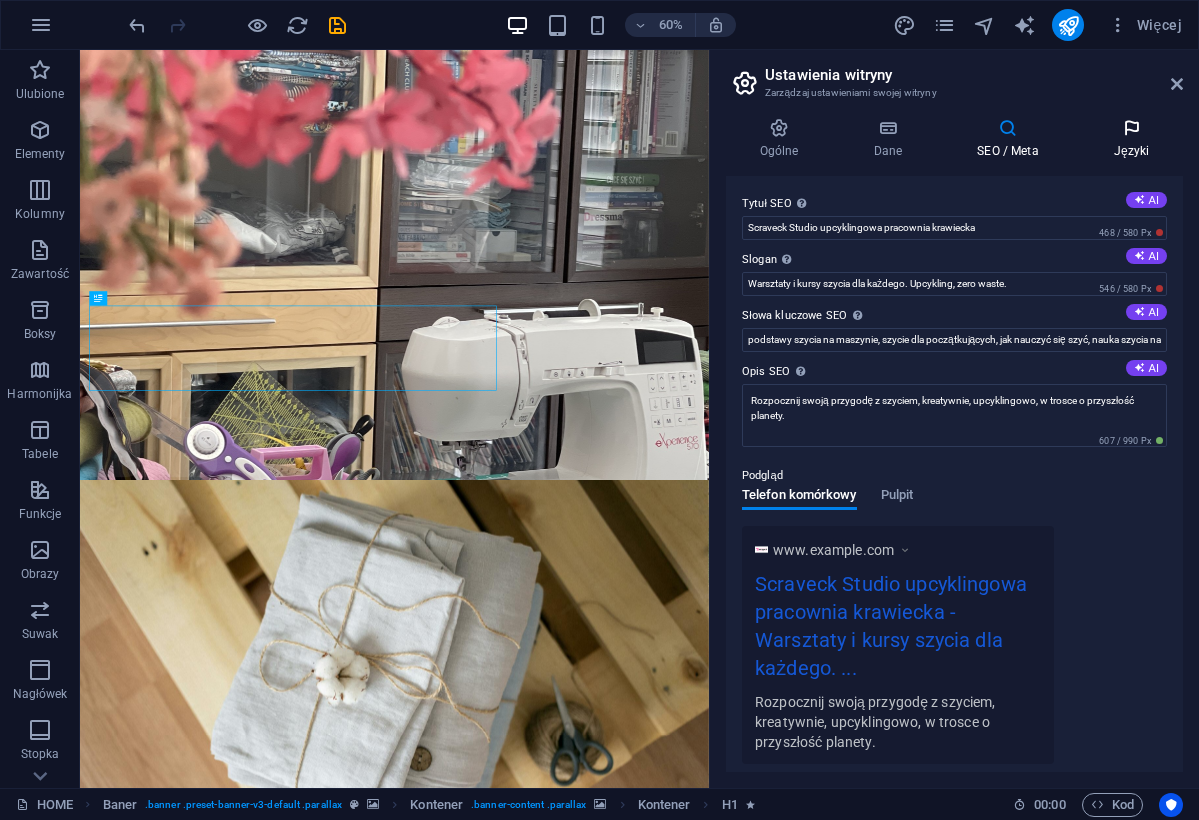 click at bounding box center [1131, 128] 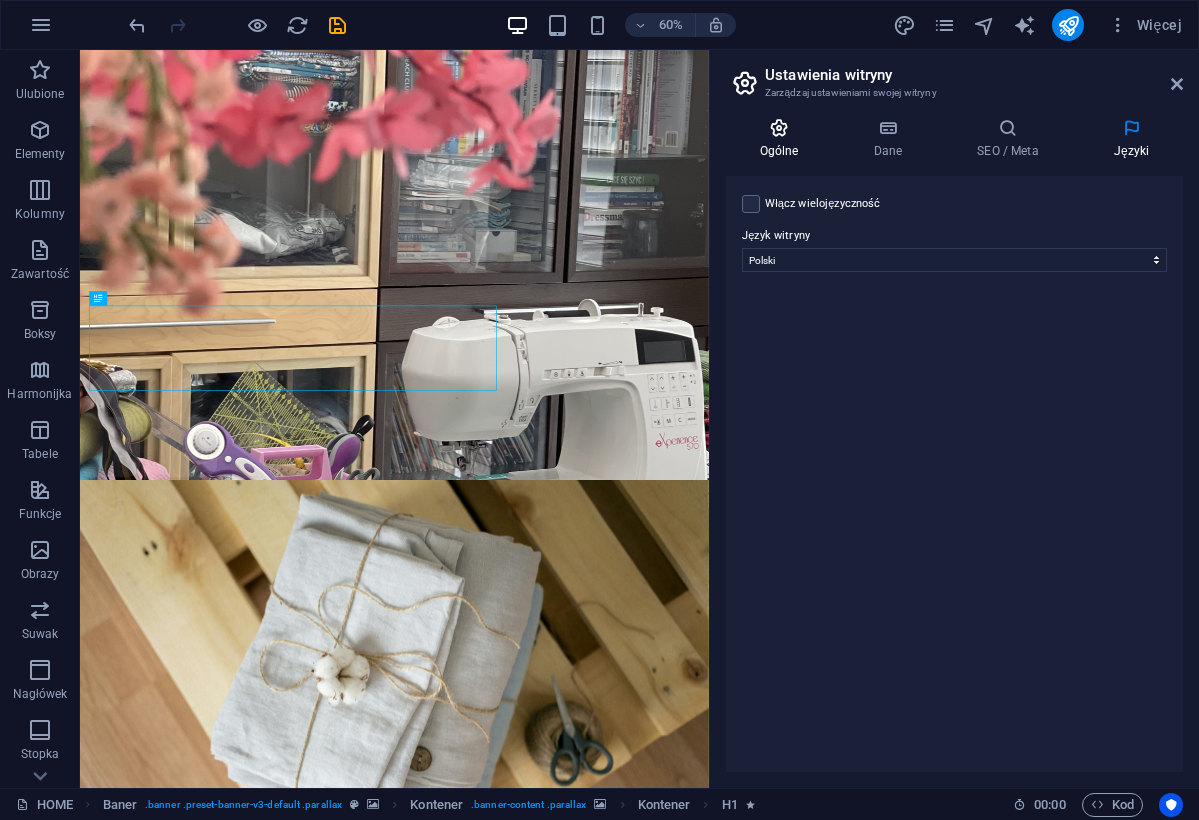 click on "Ogólne" at bounding box center [783, 139] 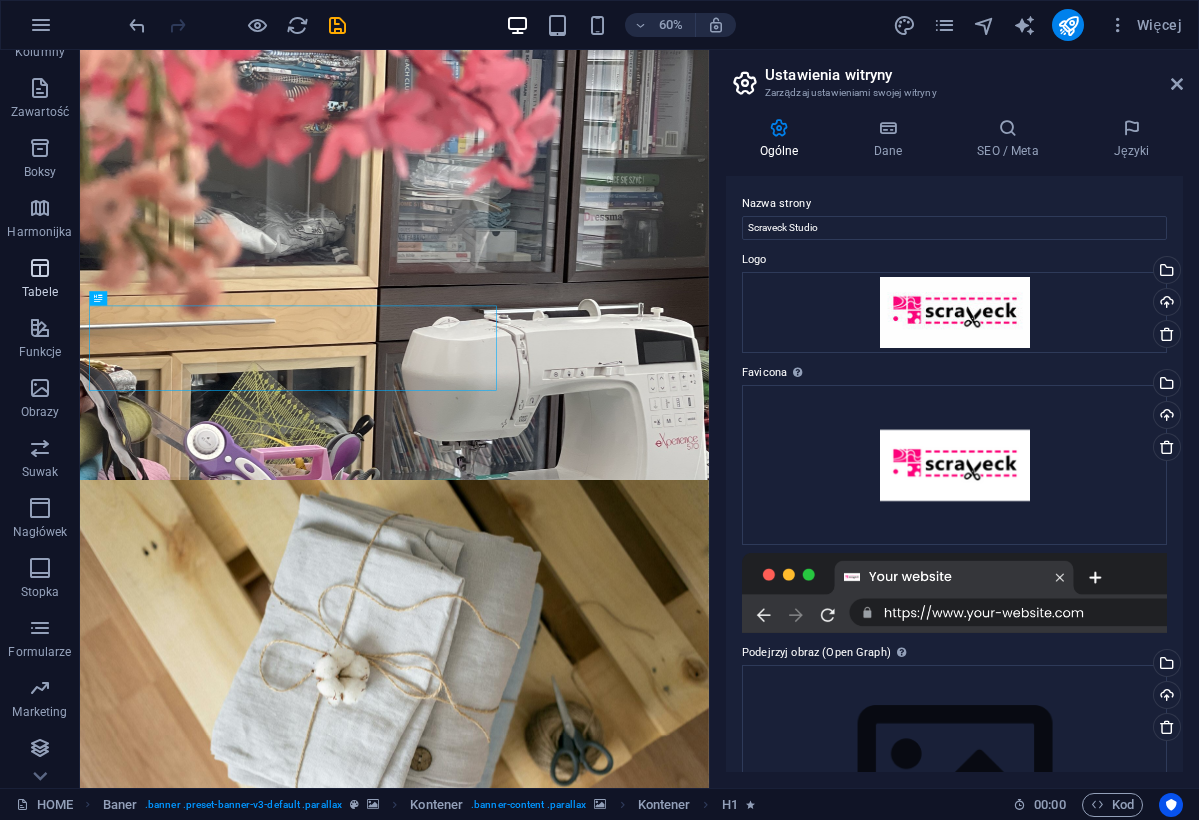 scroll, scrollTop: 162, scrollLeft: 0, axis: vertical 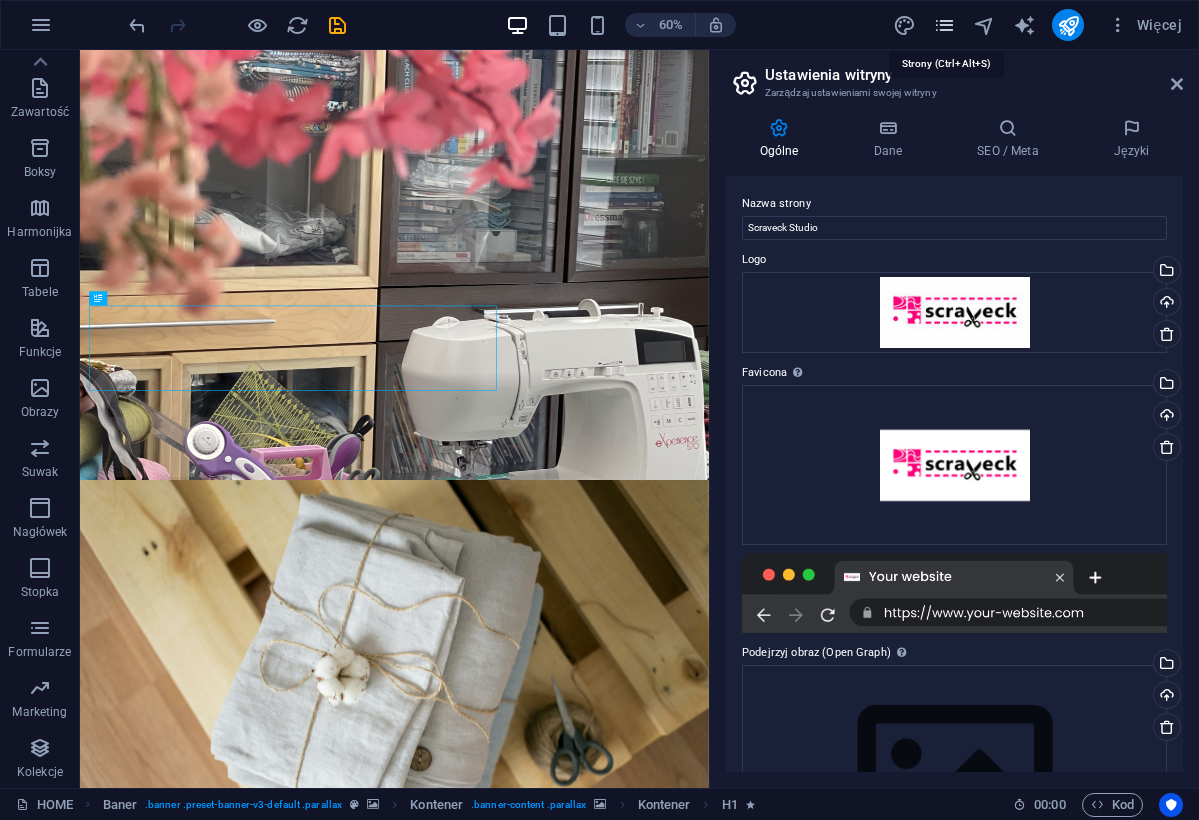 click at bounding box center (944, 25) 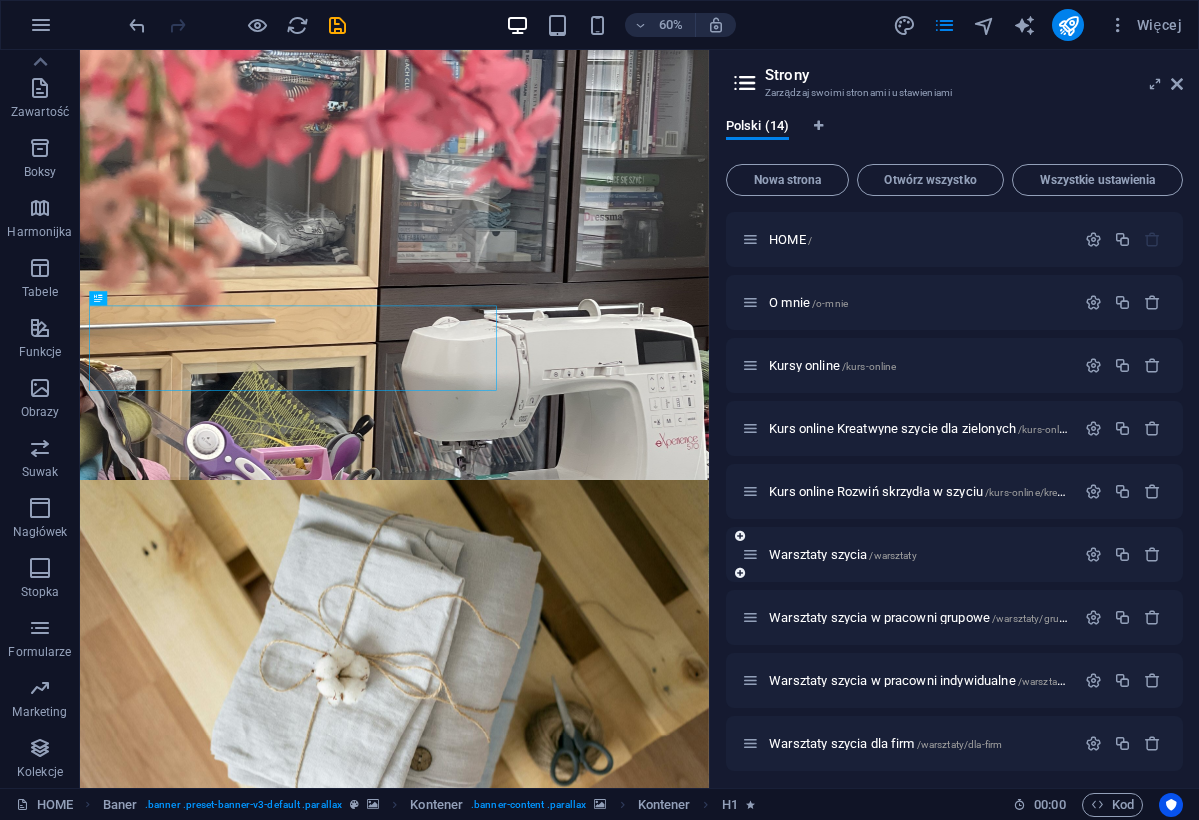 scroll, scrollTop: 0, scrollLeft: 0, axis: both 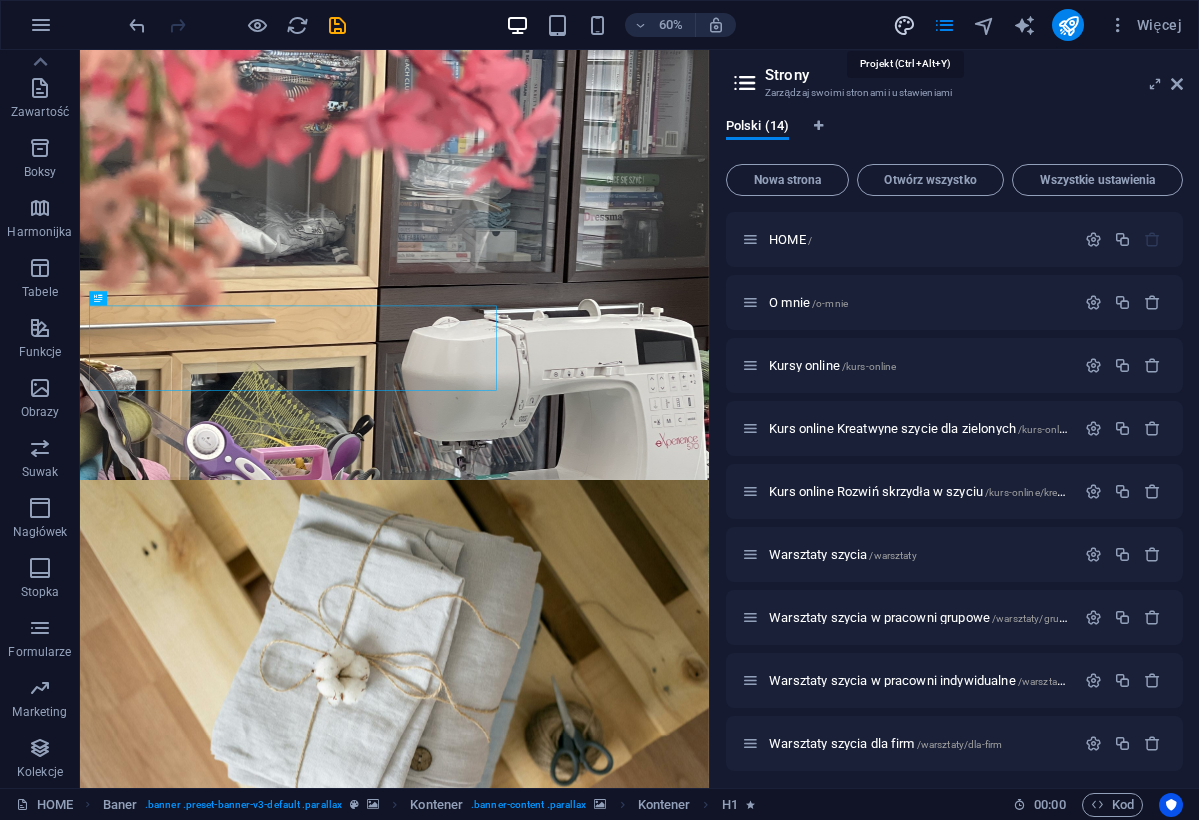 click at bounding box center (904, 25) 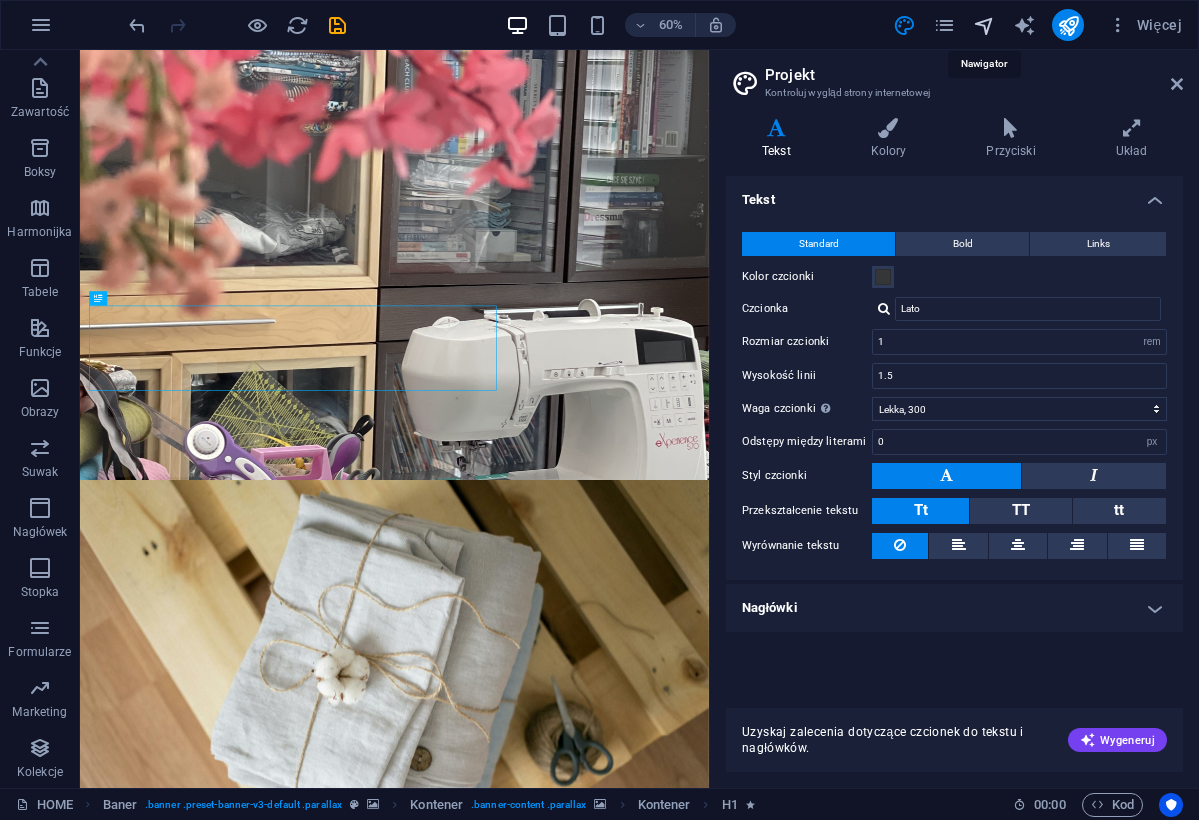 click at bounding box center (984, 25) 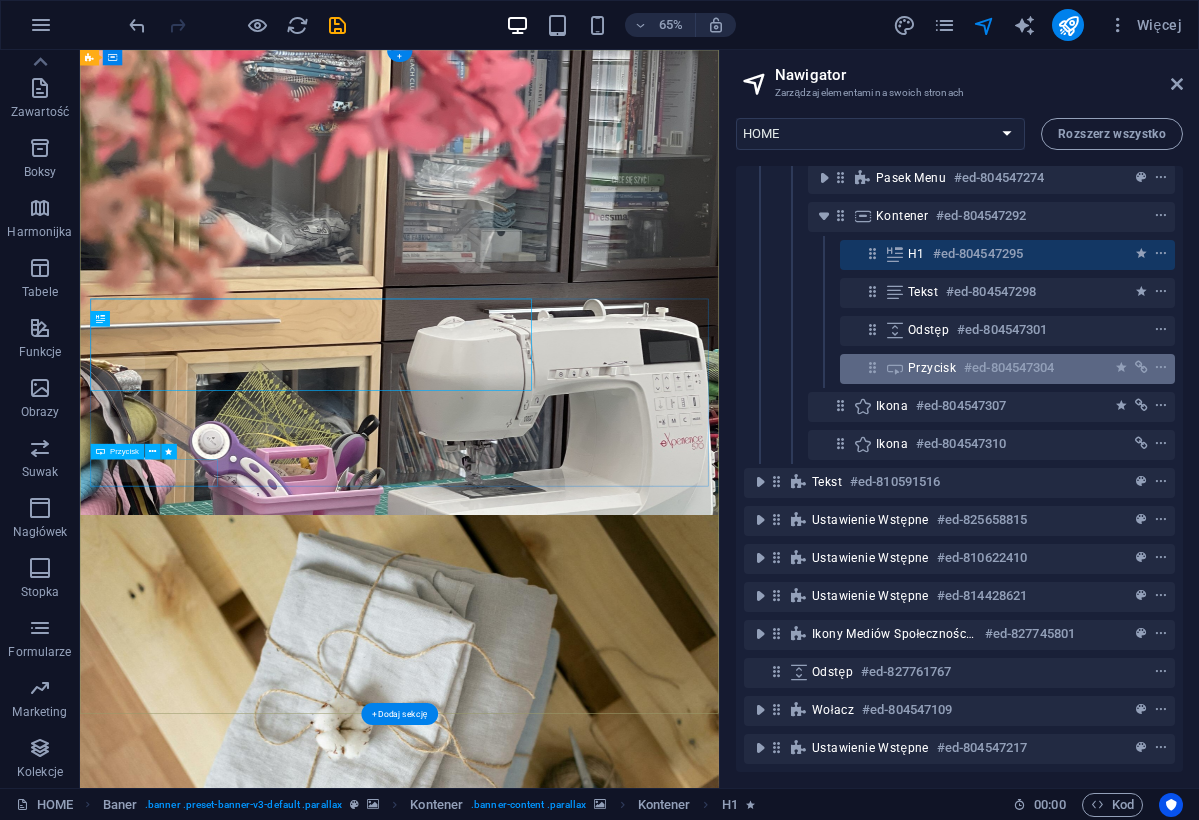 scroll, scrollTop: 102, scrollLeft: 0, axis: vertical 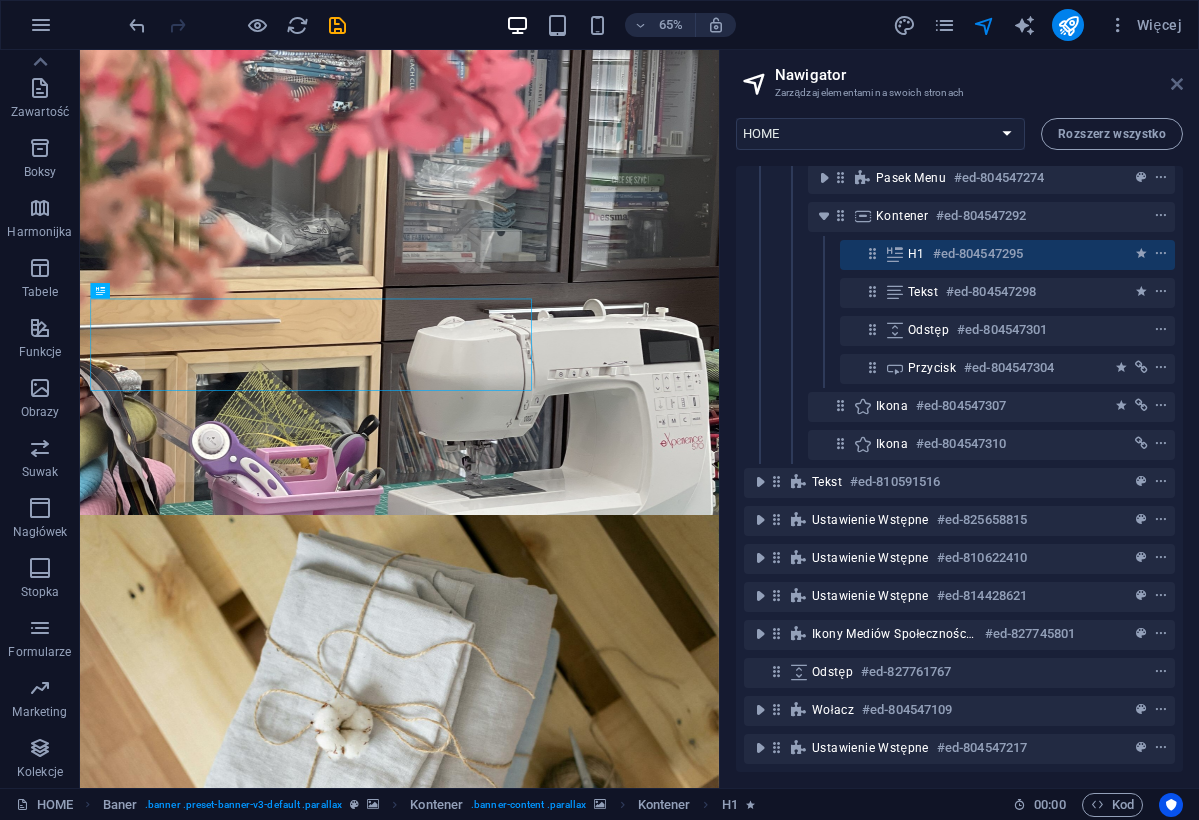 click at bounding box center [1177, 84] 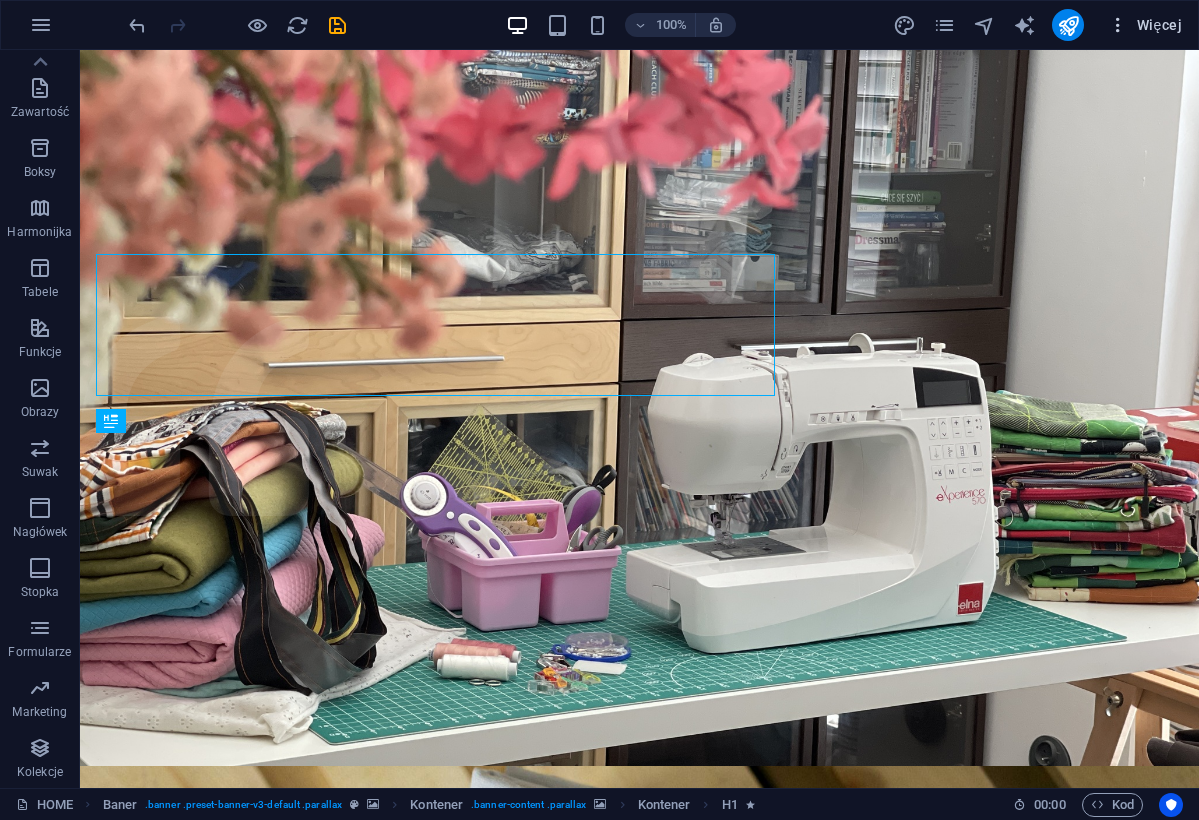 click on "Więcej" at bounding box center [1145, 25] 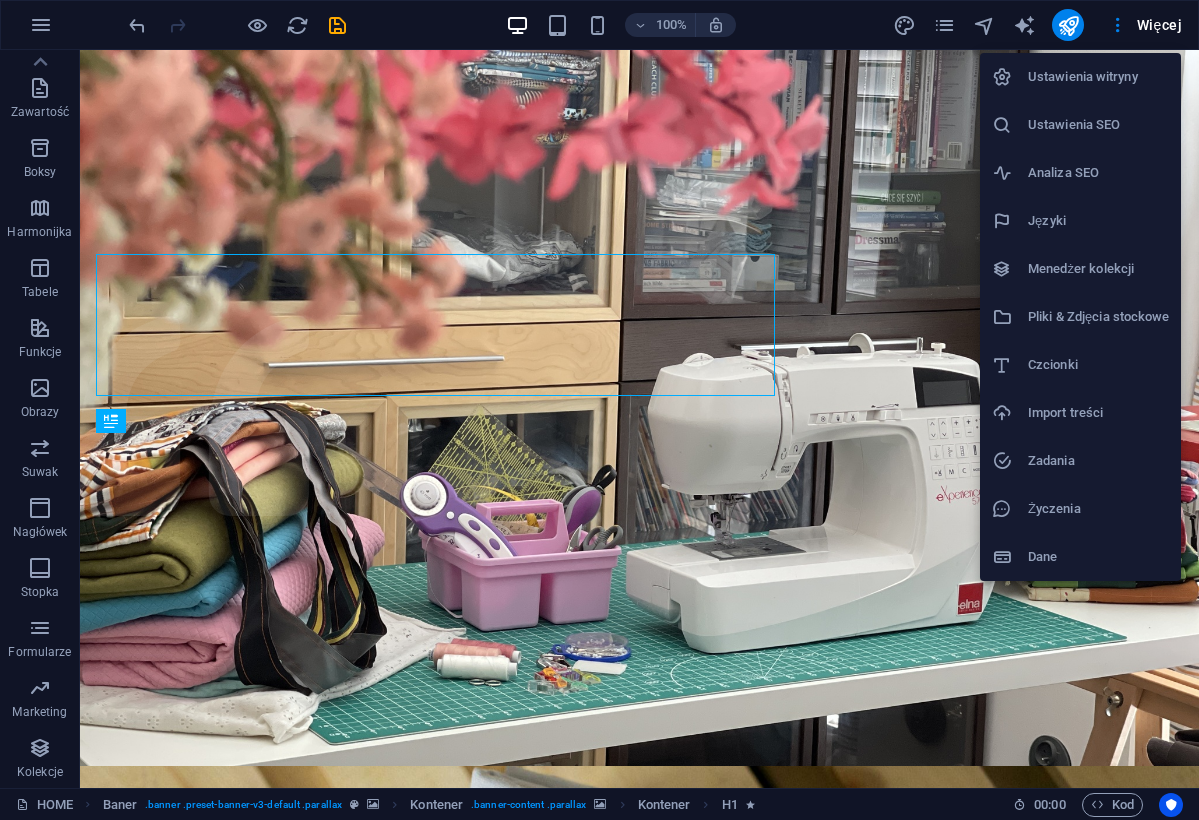 click on "Dane" at bounding box center (1098, 557) 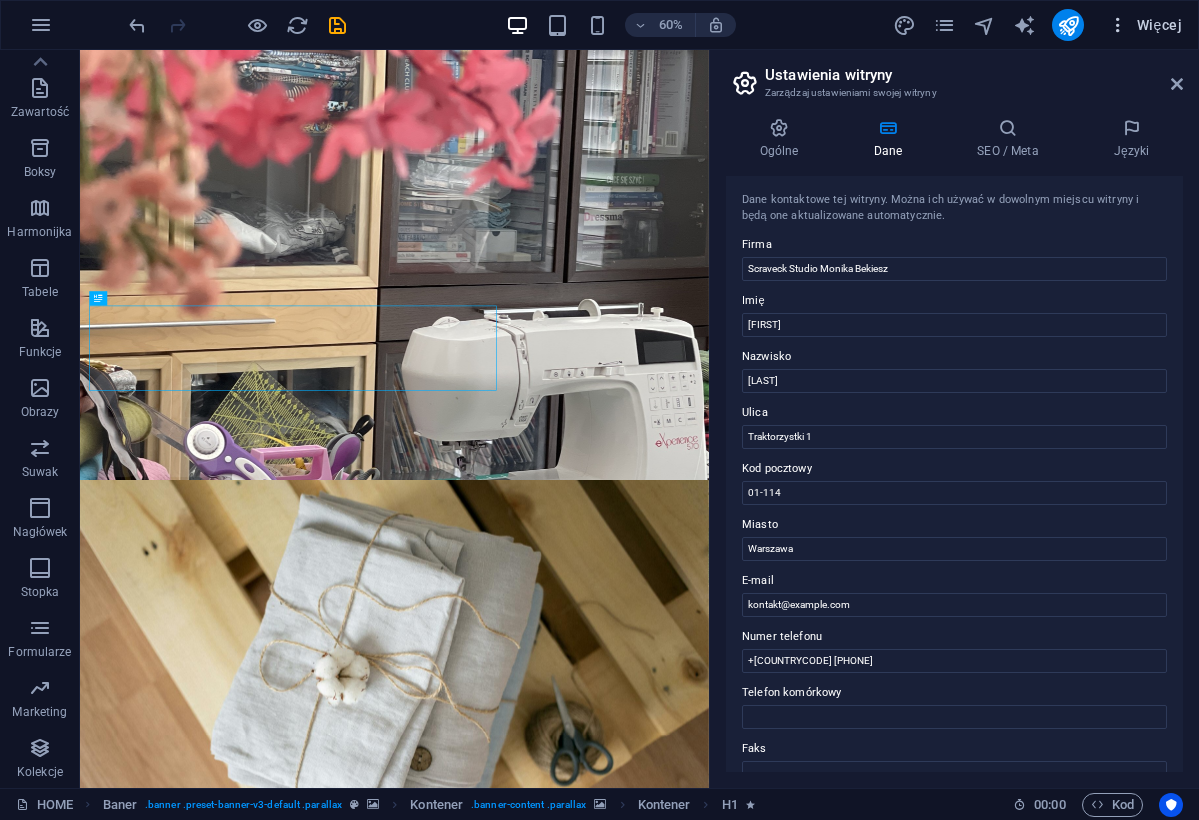click on "Więcej" at bounding box center [1145, 25] 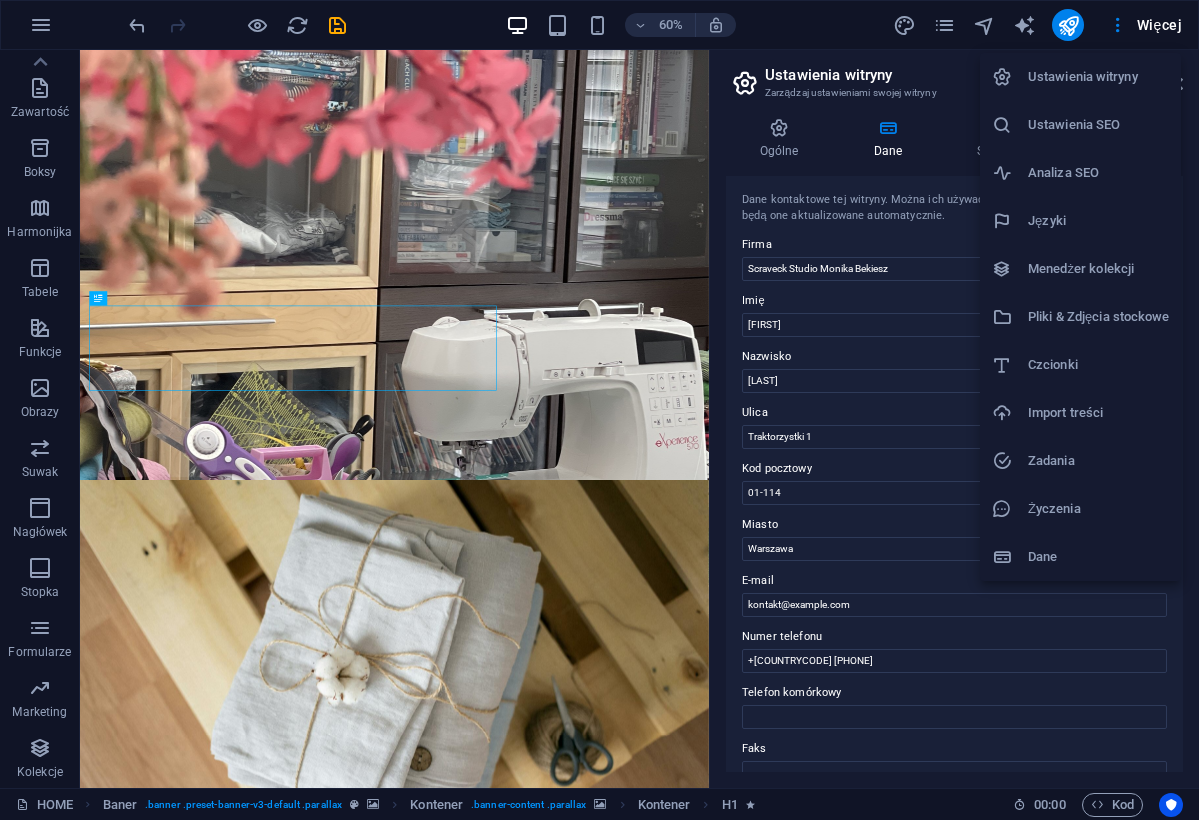 click on "Analiza SEO" at bounding box center (1098, 173) 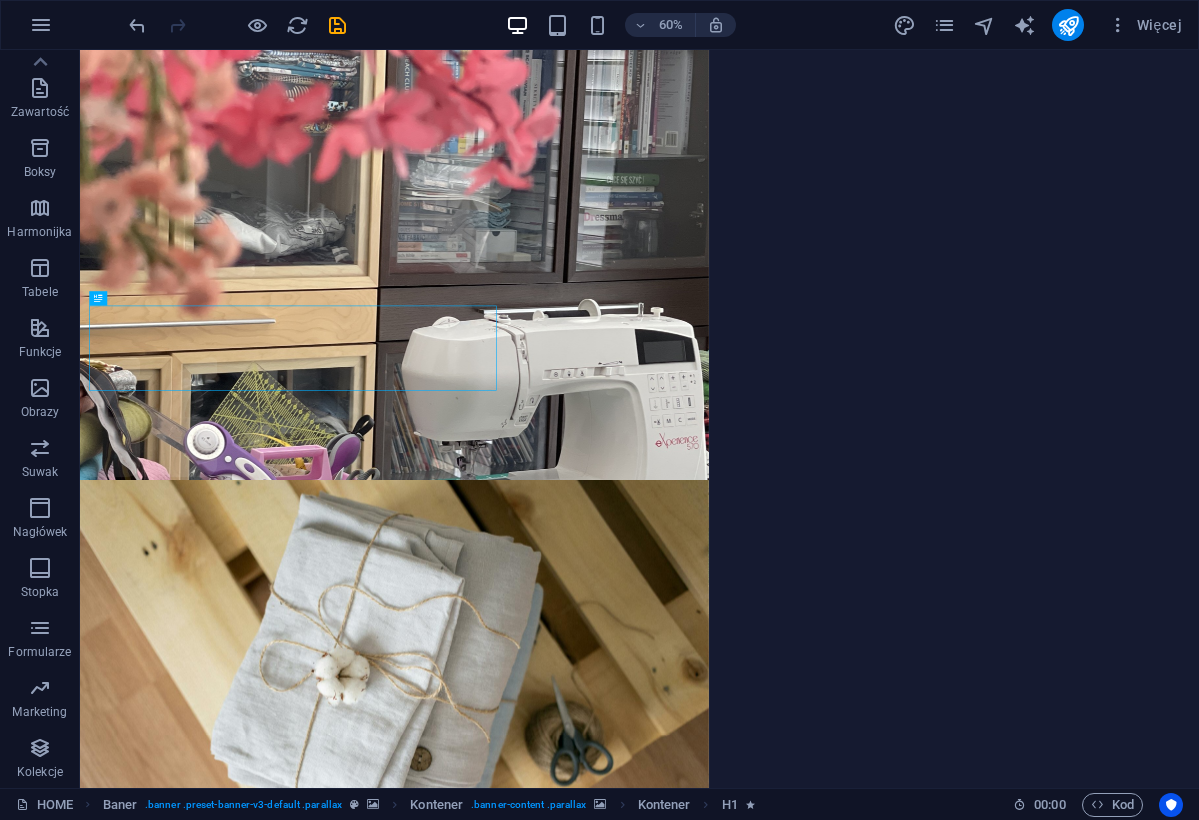 select on "google.com" 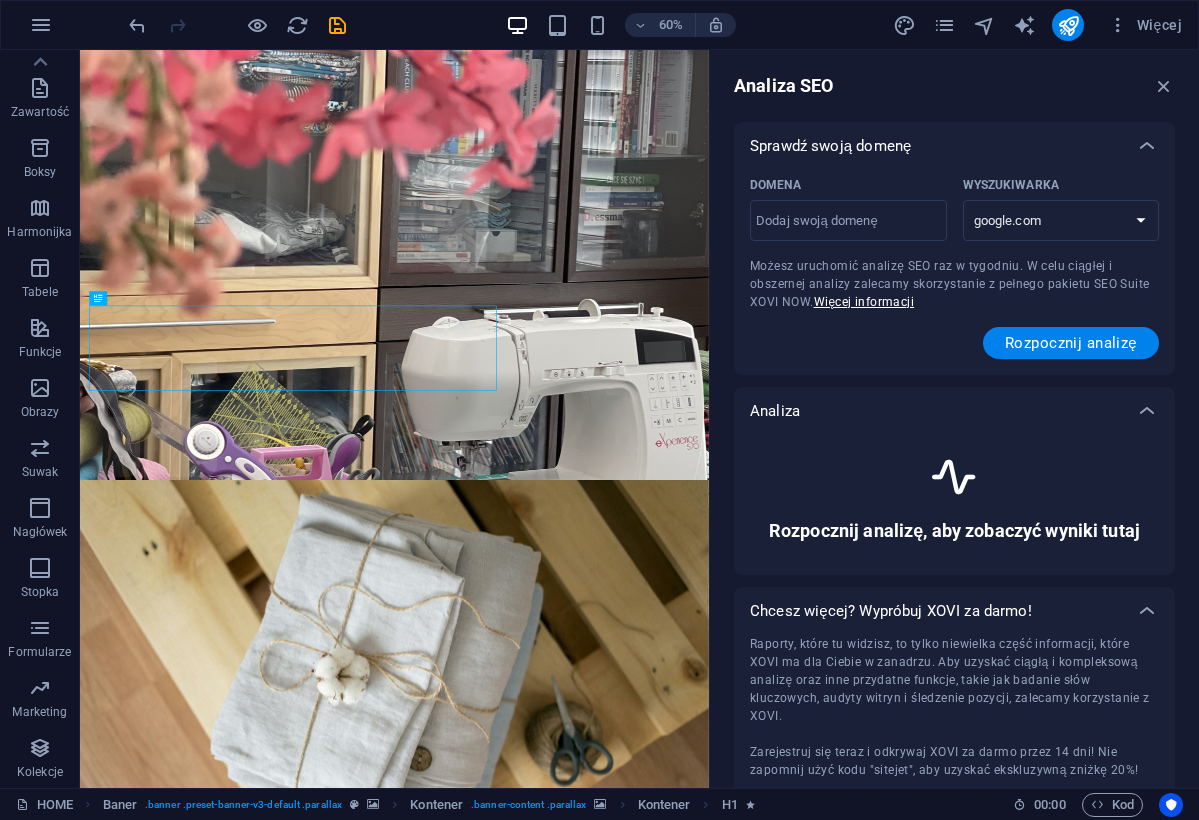 scroll, scrollTop: 0, scrollLeft: 0, axis: both 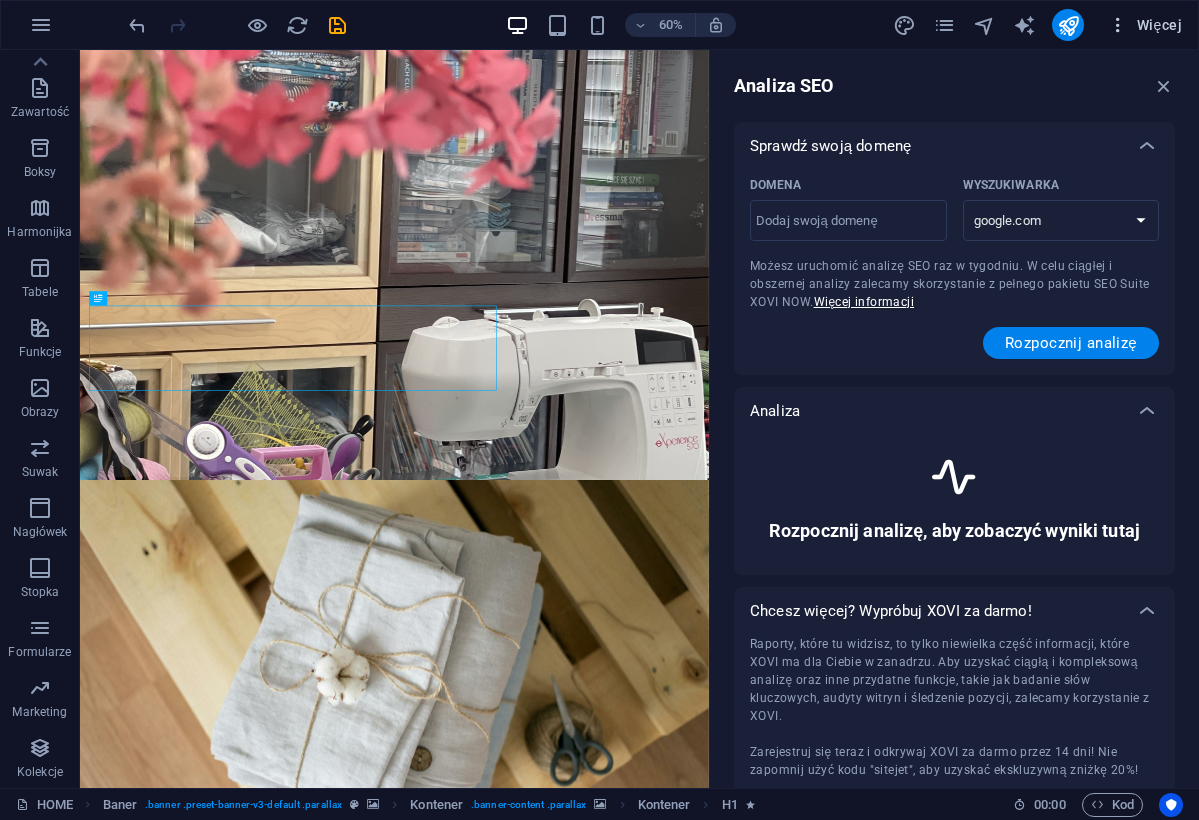 click on "Więcej" at bounding box center [1145, 25] 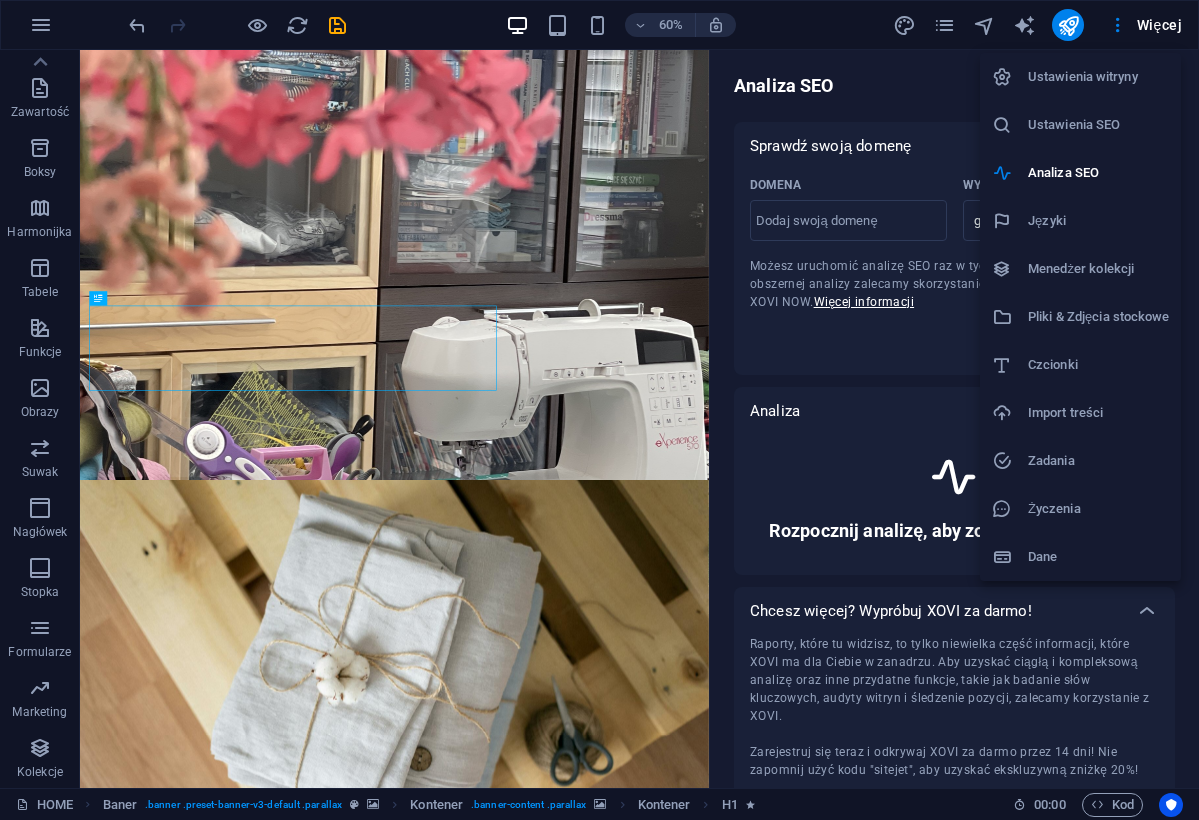 click on "Zadania" at bounding box center (1098, 461) 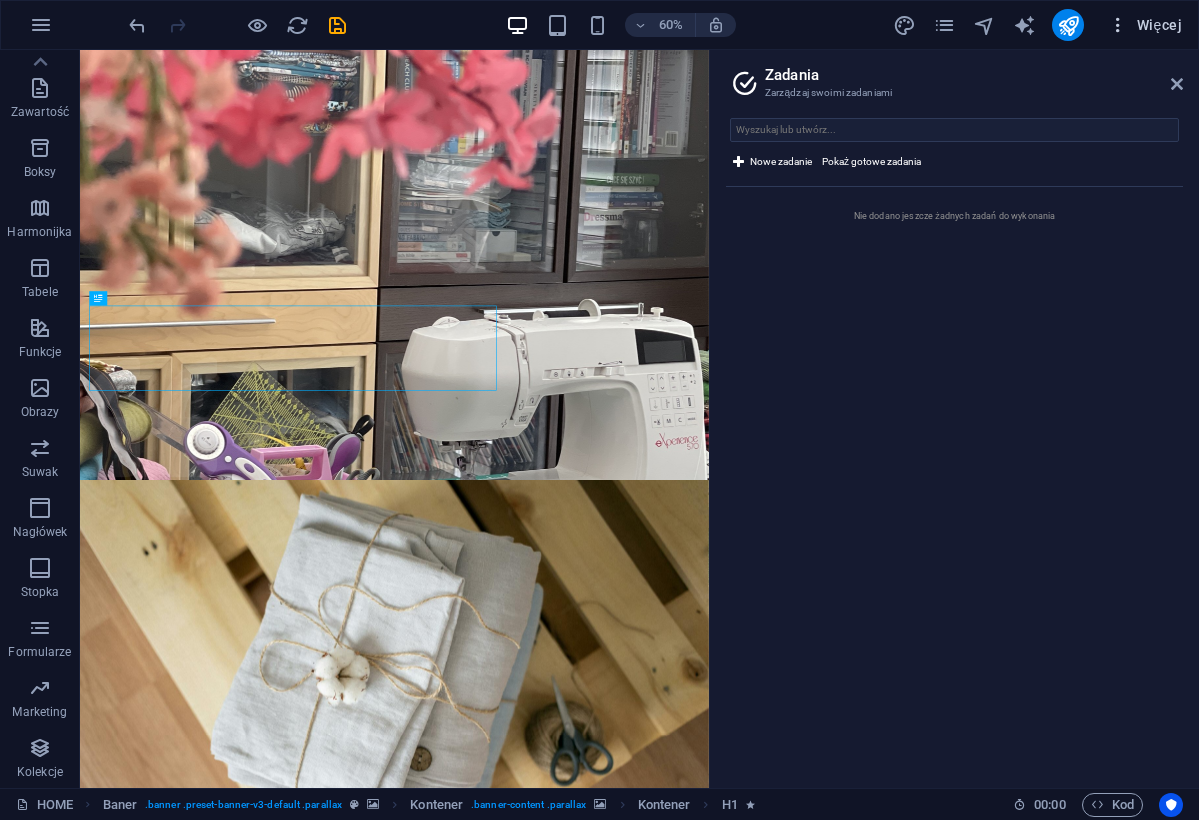 click on "Więcej" at bounding box center (1145, 25) 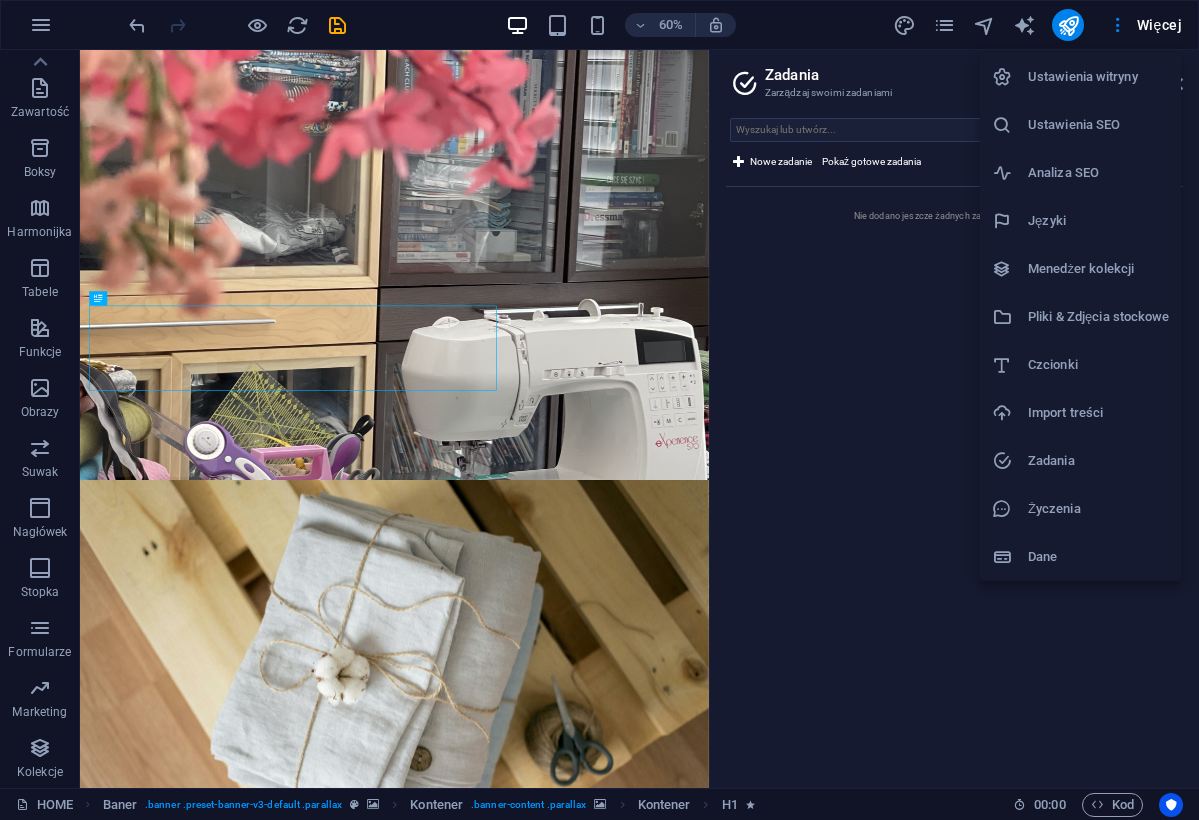 click on "Życzenia" at bounding box center (1098, 509) 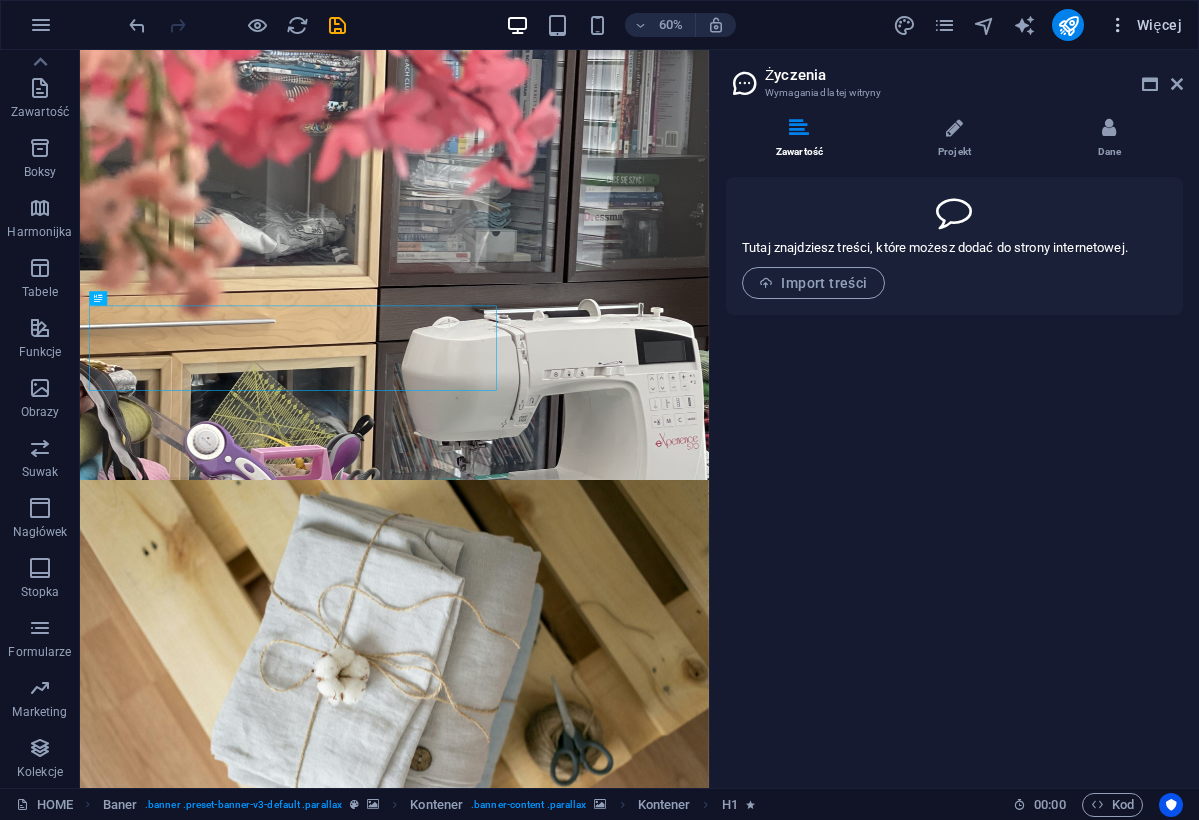 click on "Więcej" at bounding box center [1145, 25] 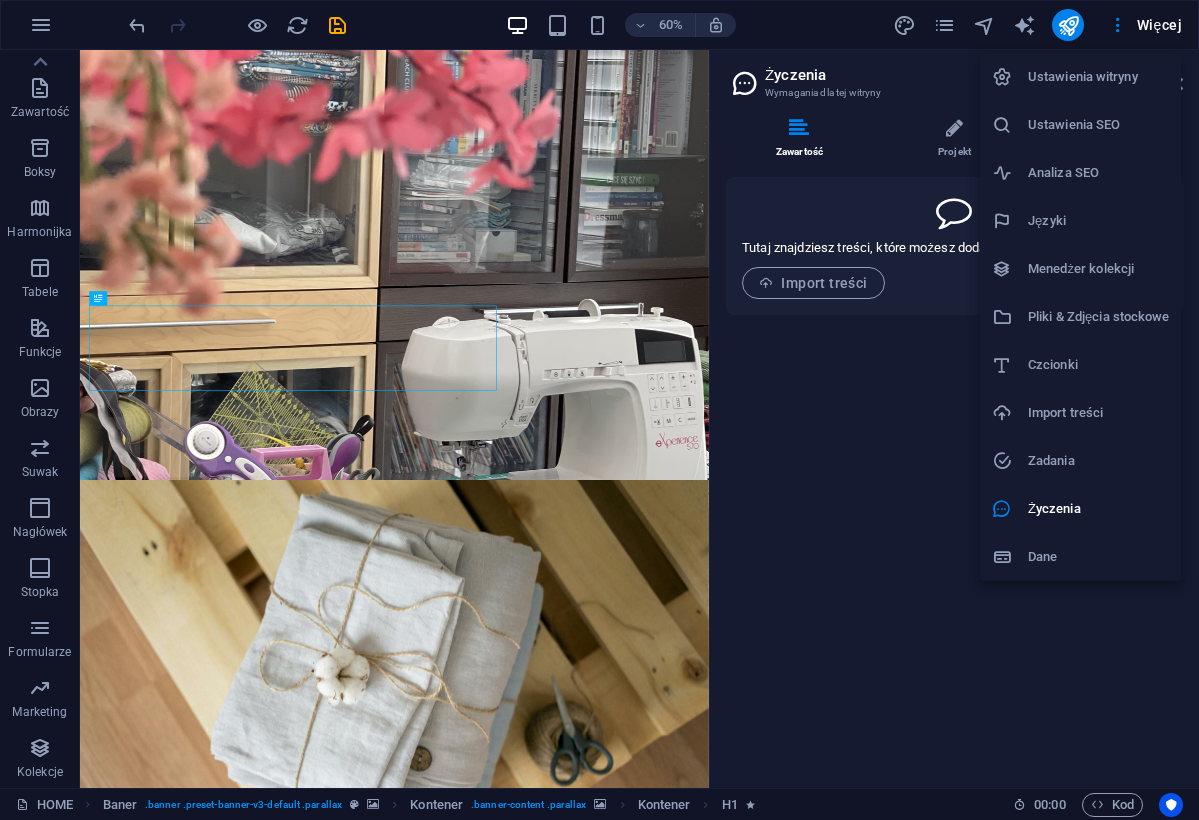 click at bounding box center [599, 410] 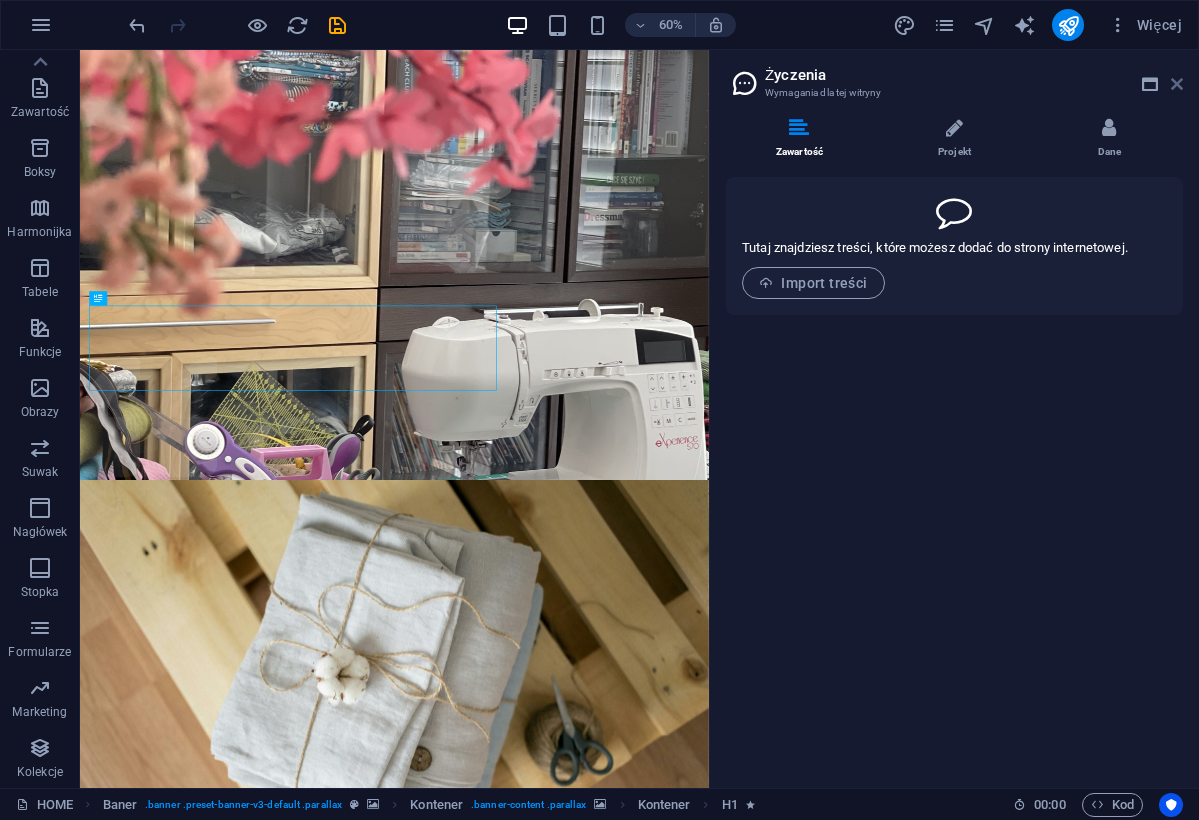 click at bounding box center [1177, 84] 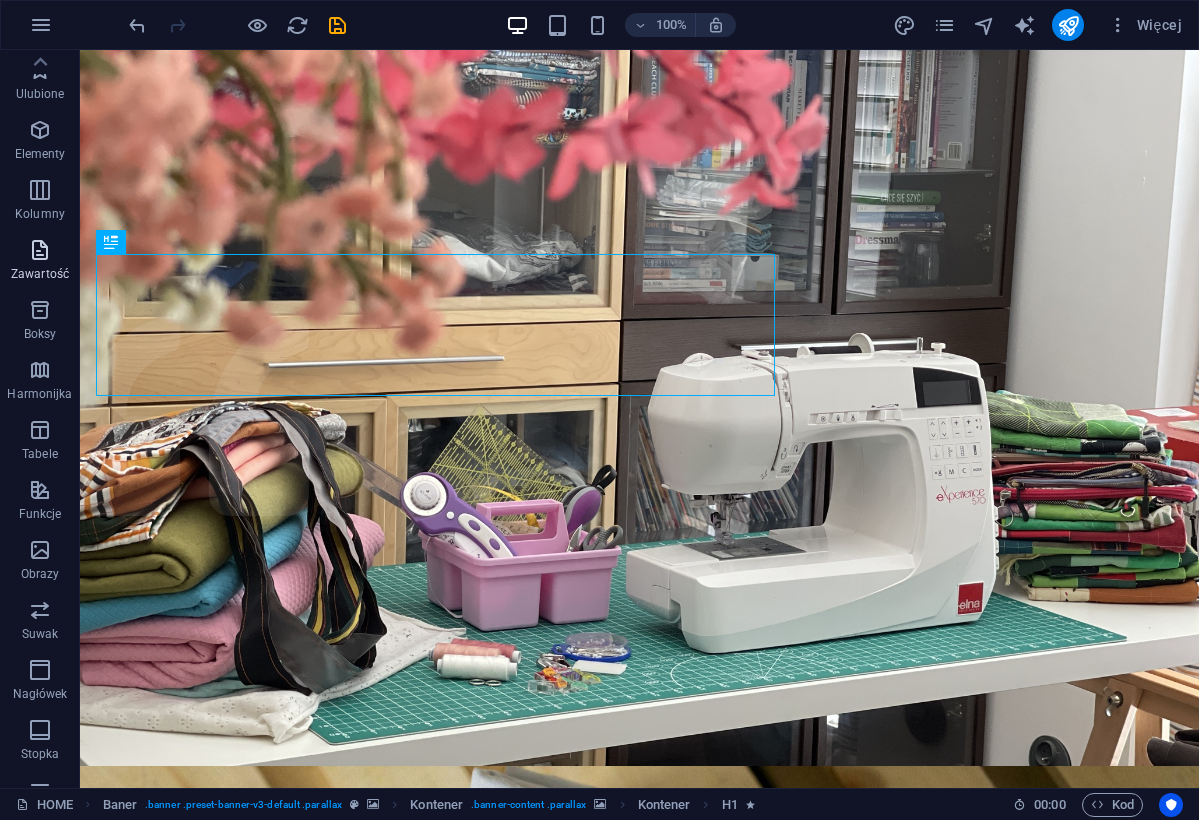 scroll, scrollTop: 0, scrollLeft: 0, axis: both 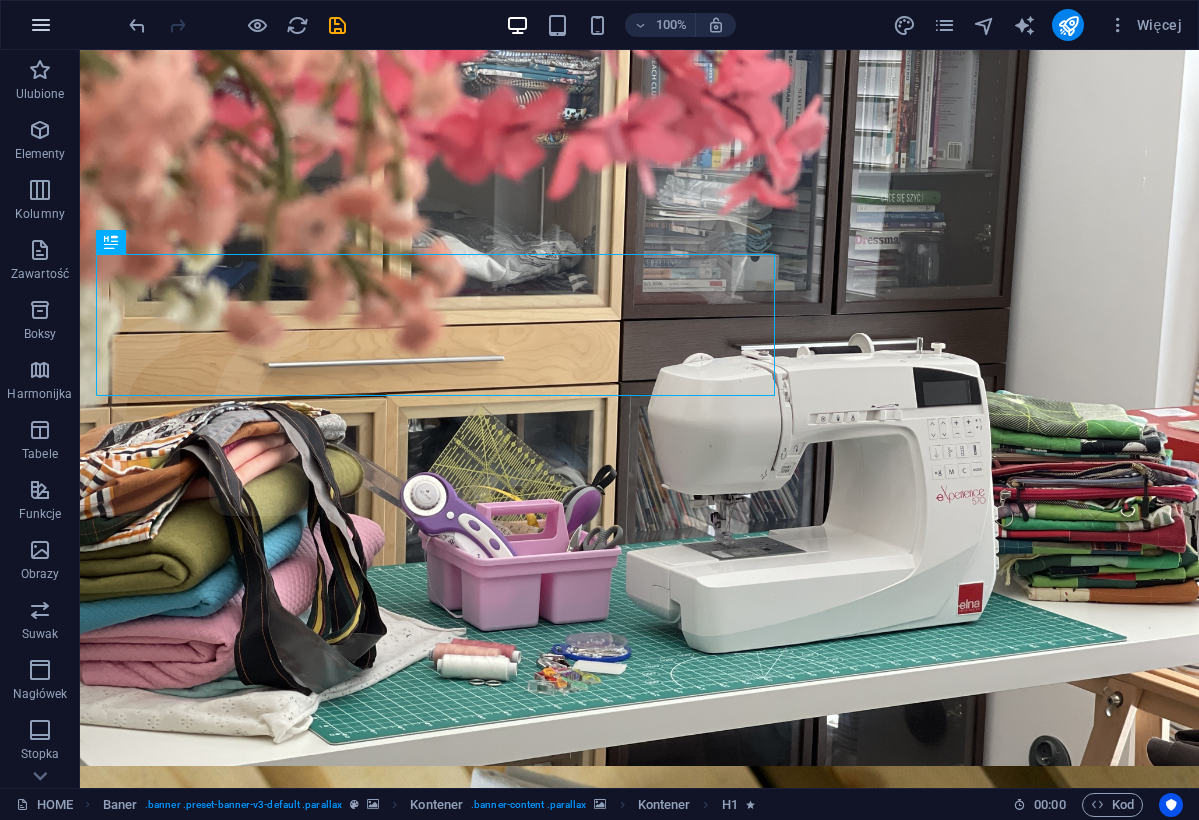 click at bounding box center (41, 25) 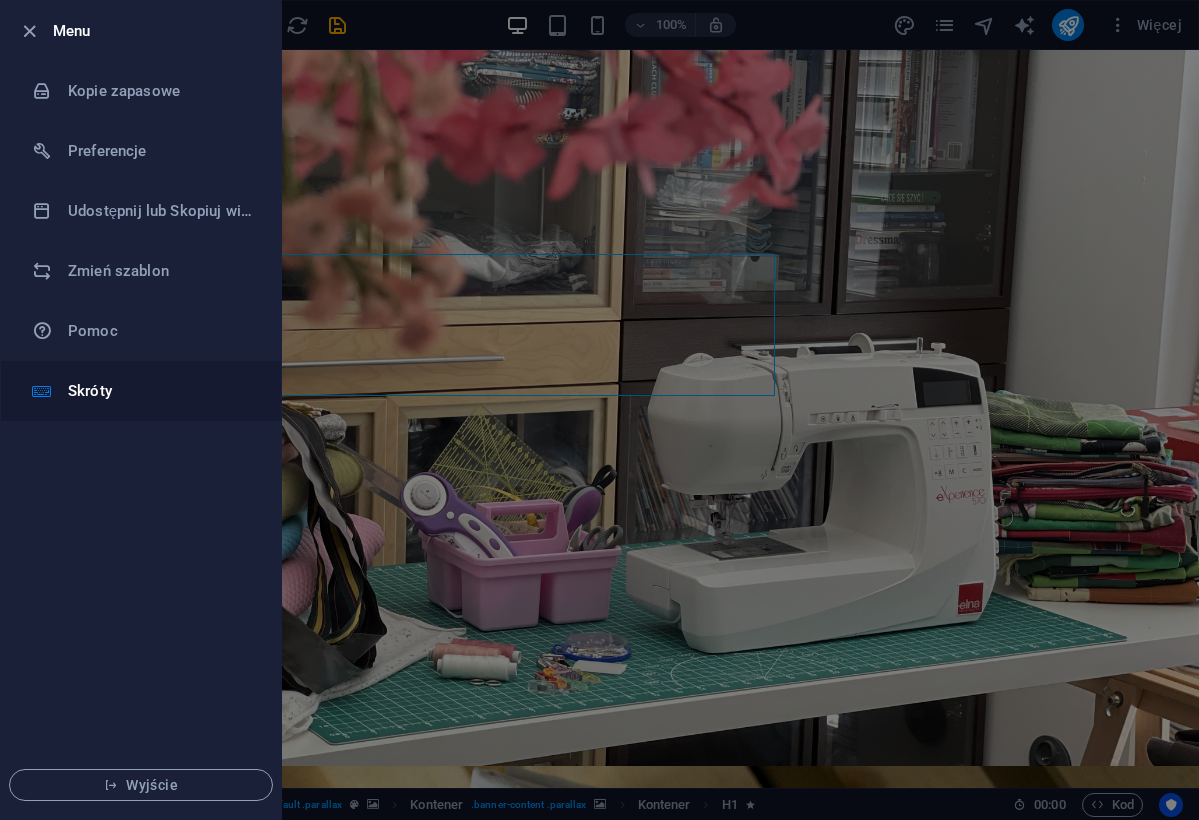 click on "Skróty" at bounding box center [160, 391] 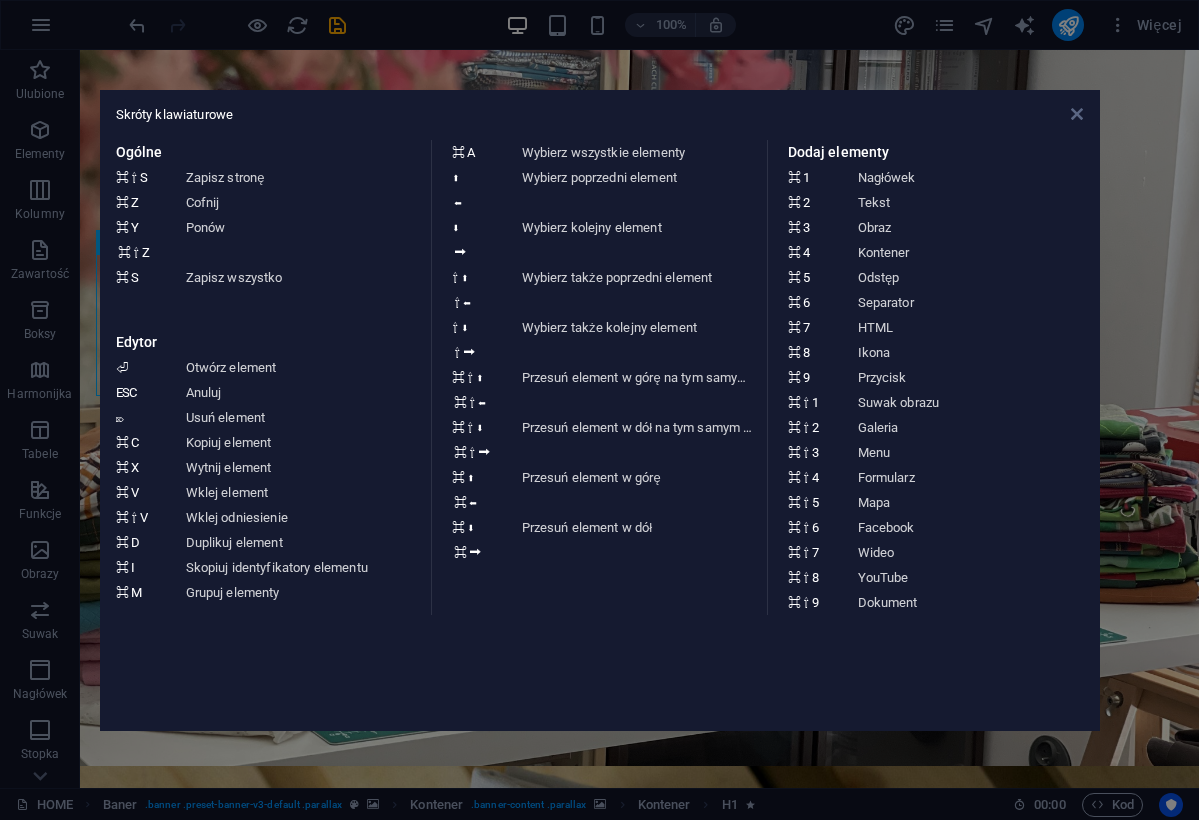 click at bounding box center (1077, 114) 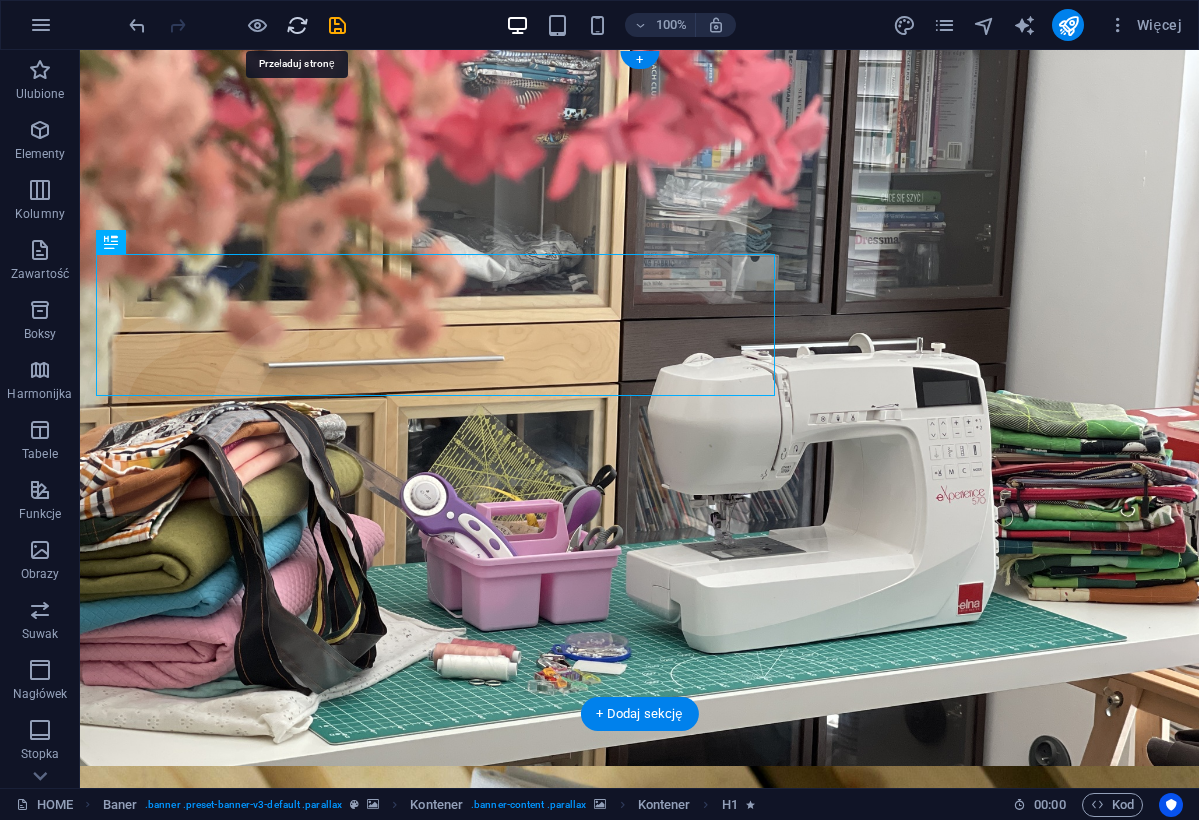 click at bounding box center [297, 25] 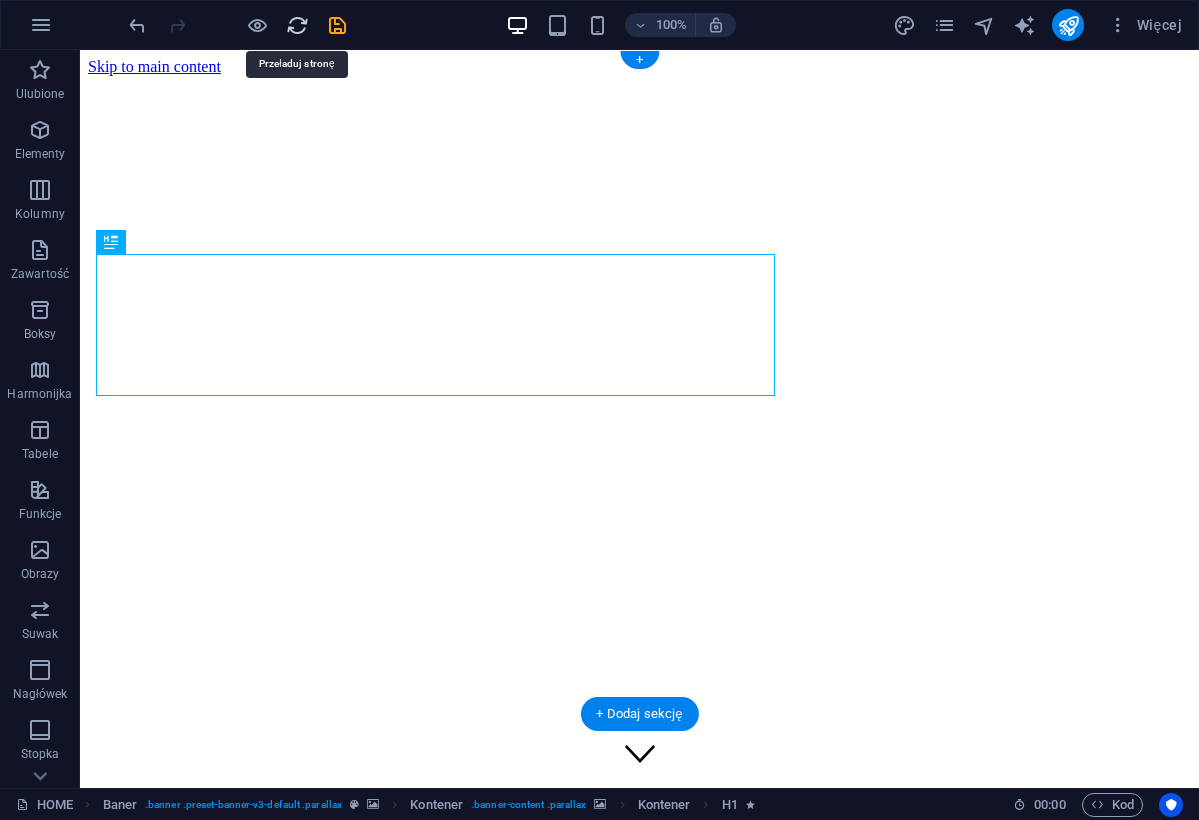 scroll, scrollTop: 0, scrollLeft: 0, axis: both 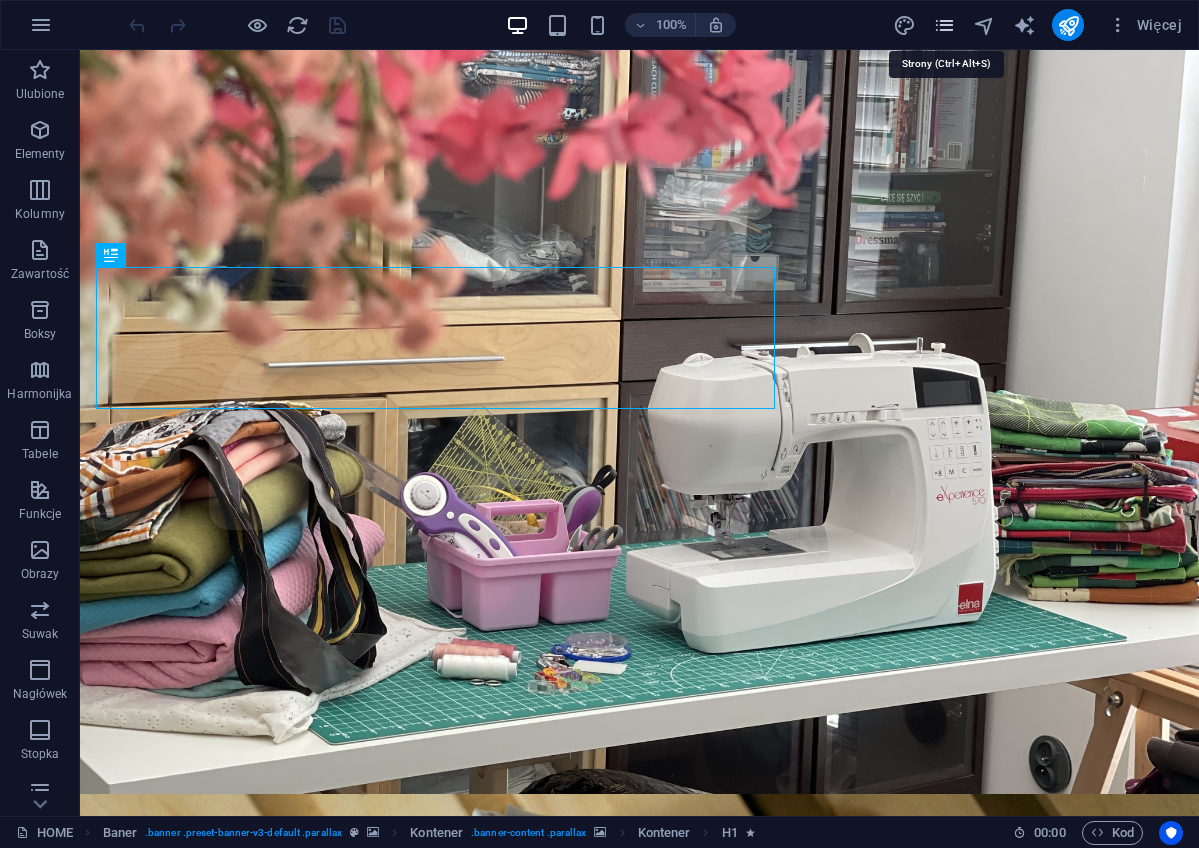click at bounding box center (944, 25) 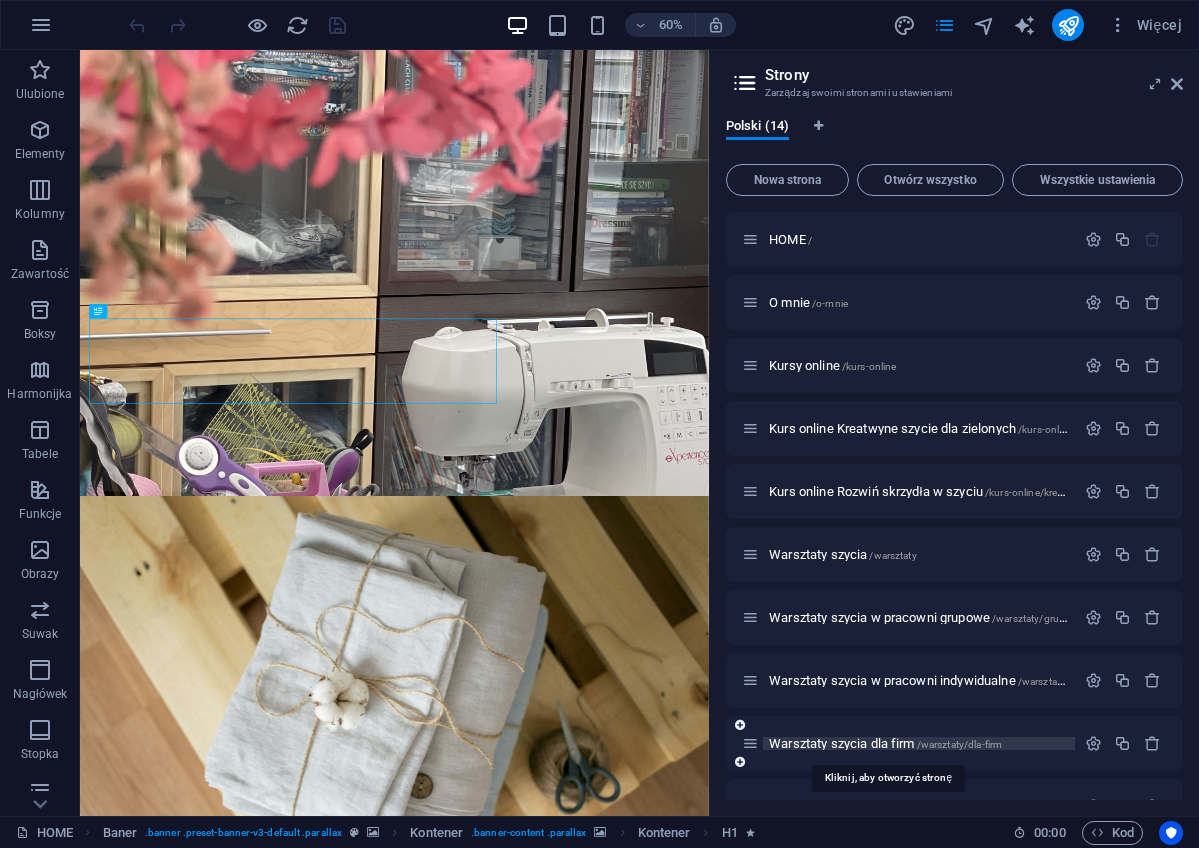 click on "Warsztaty szycia dla firm /warsztaty/dla-firm" at bounding box center (885, 743) 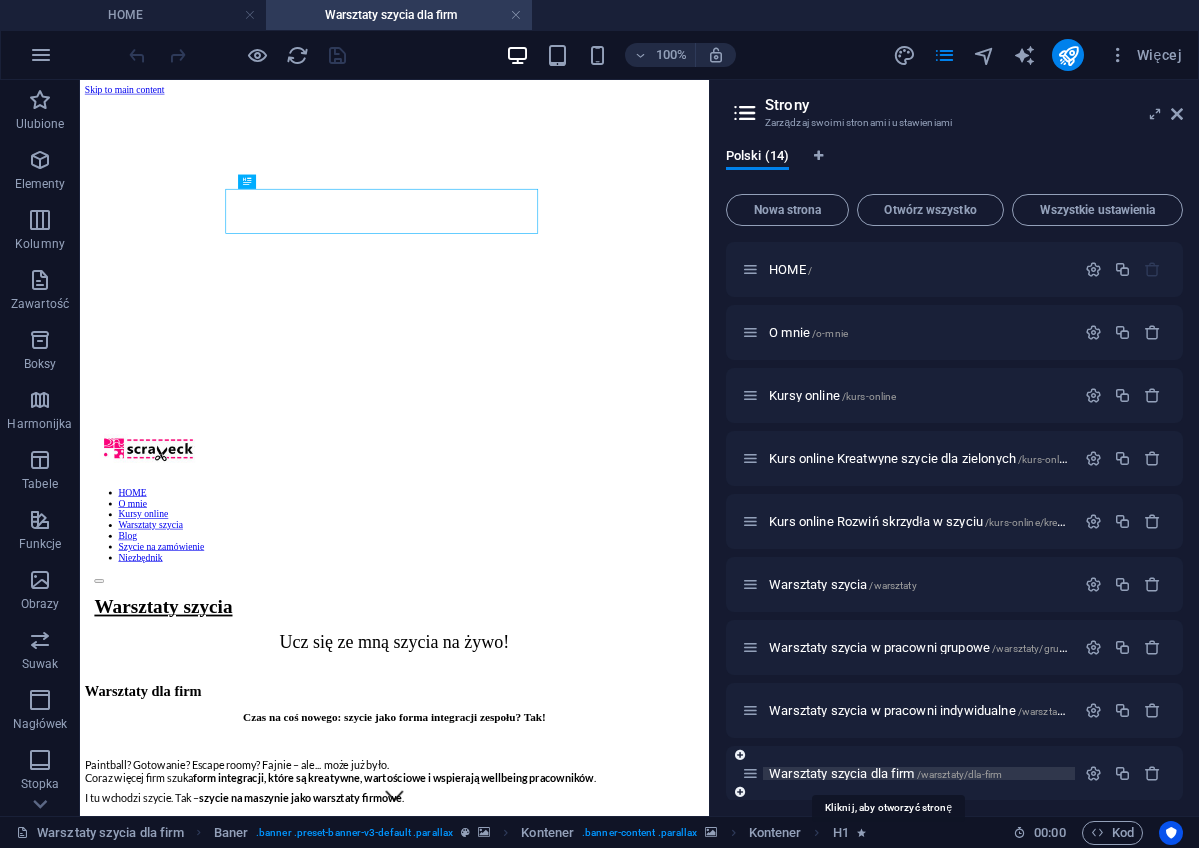 scroll, scrollTop: 0, scrollLeft: 0, axis: both 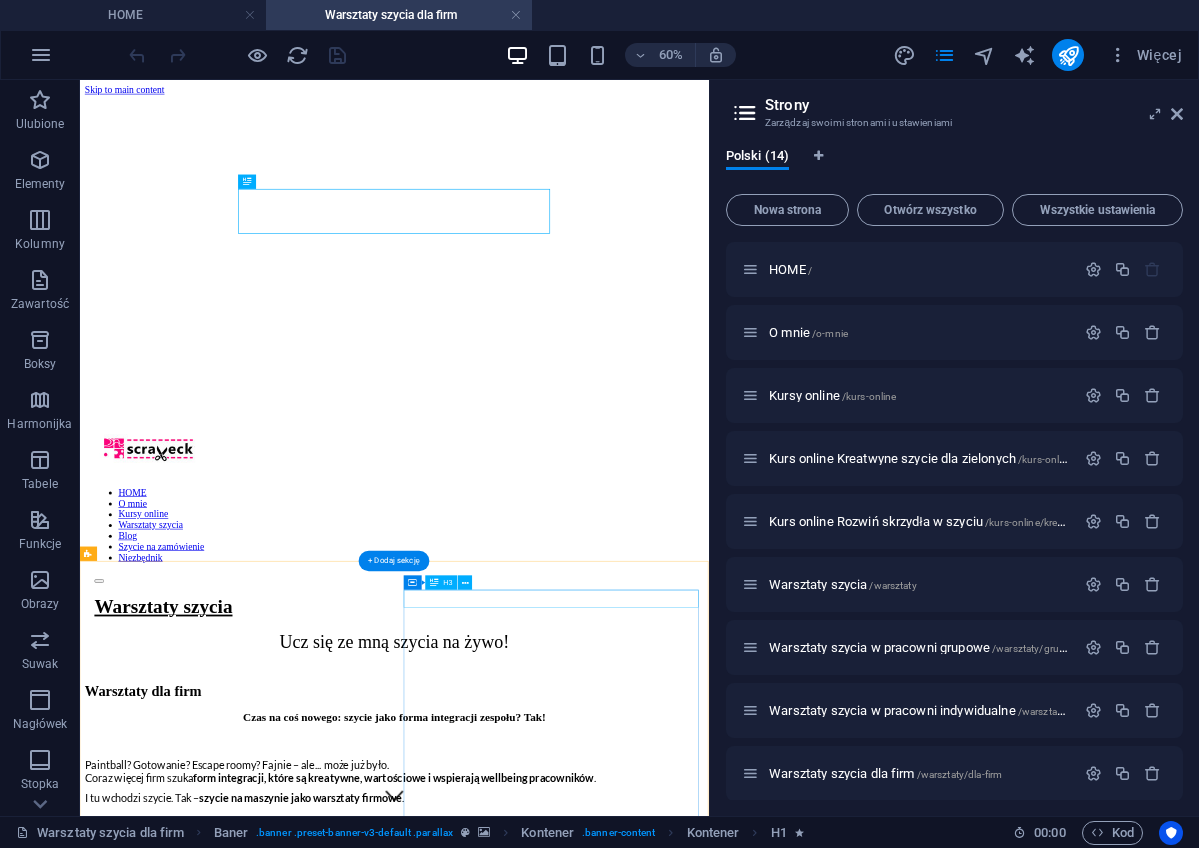 click on "Co zyskujesz?" at bounding box center (604, 1686) 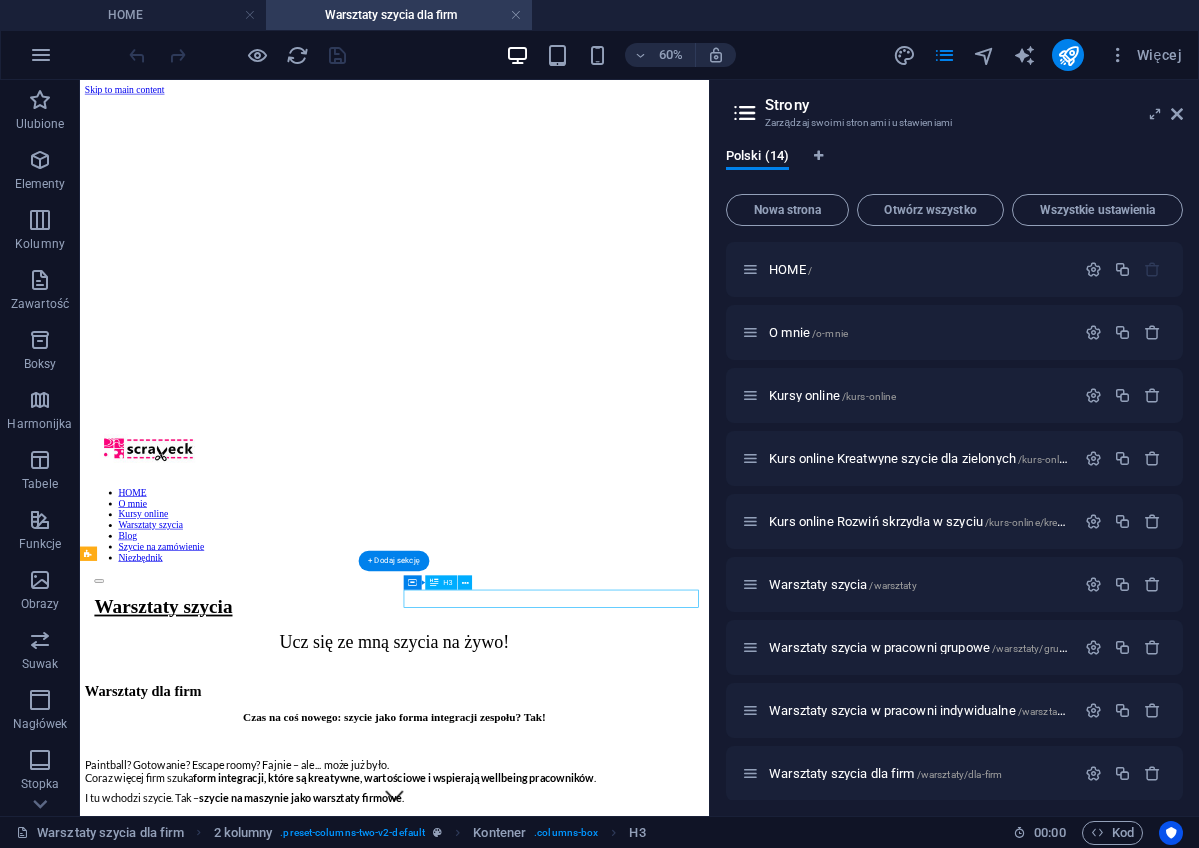 click on "Co zyskujesz?" at bounding box center [604, 1686] 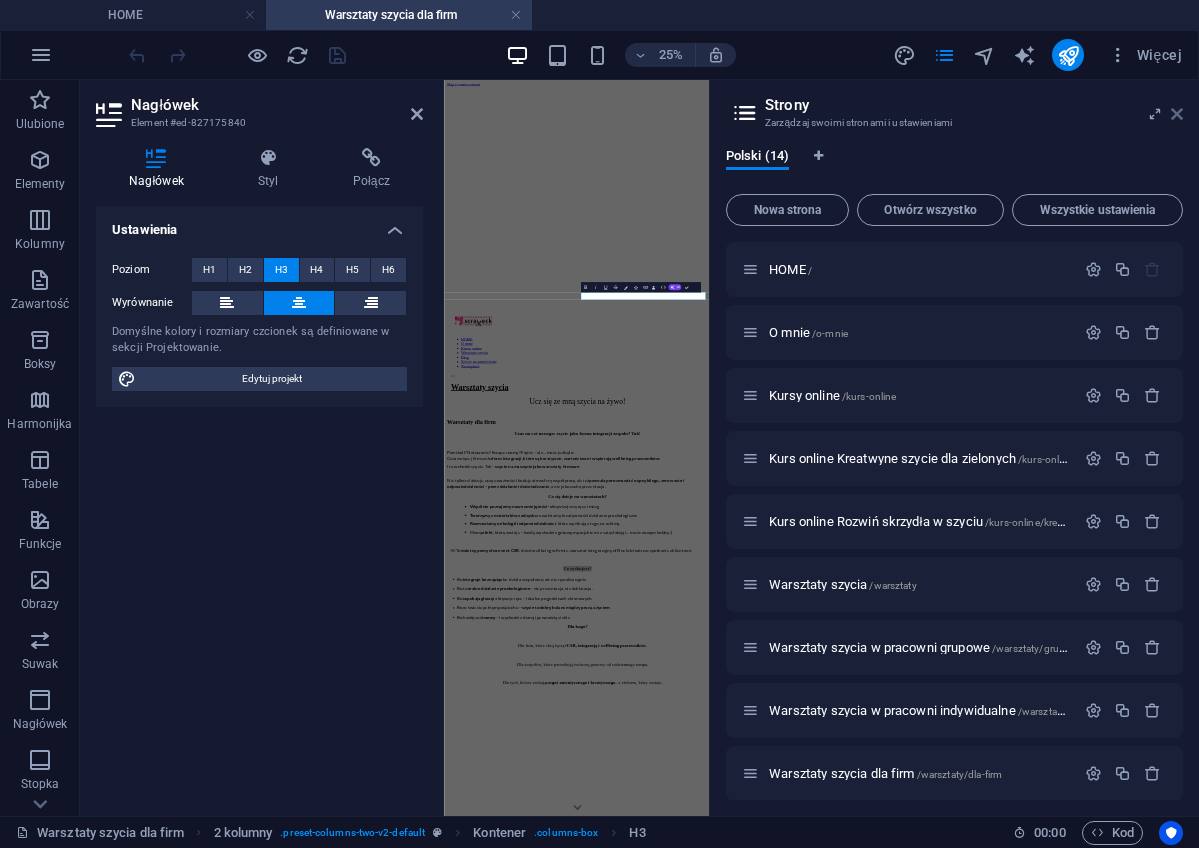 click at bounding box center (1177, 114) 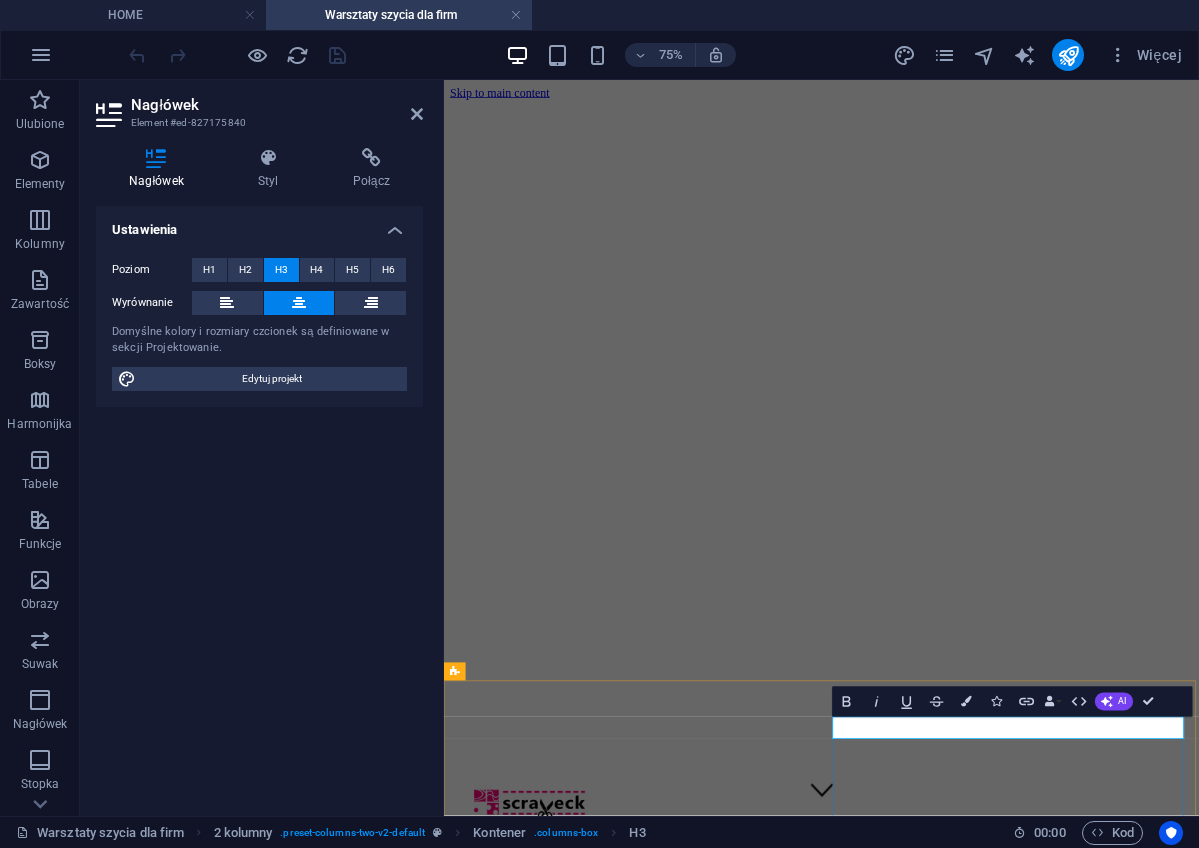 click on "Co zyskujesz?" at bounding box center (947, 2035) 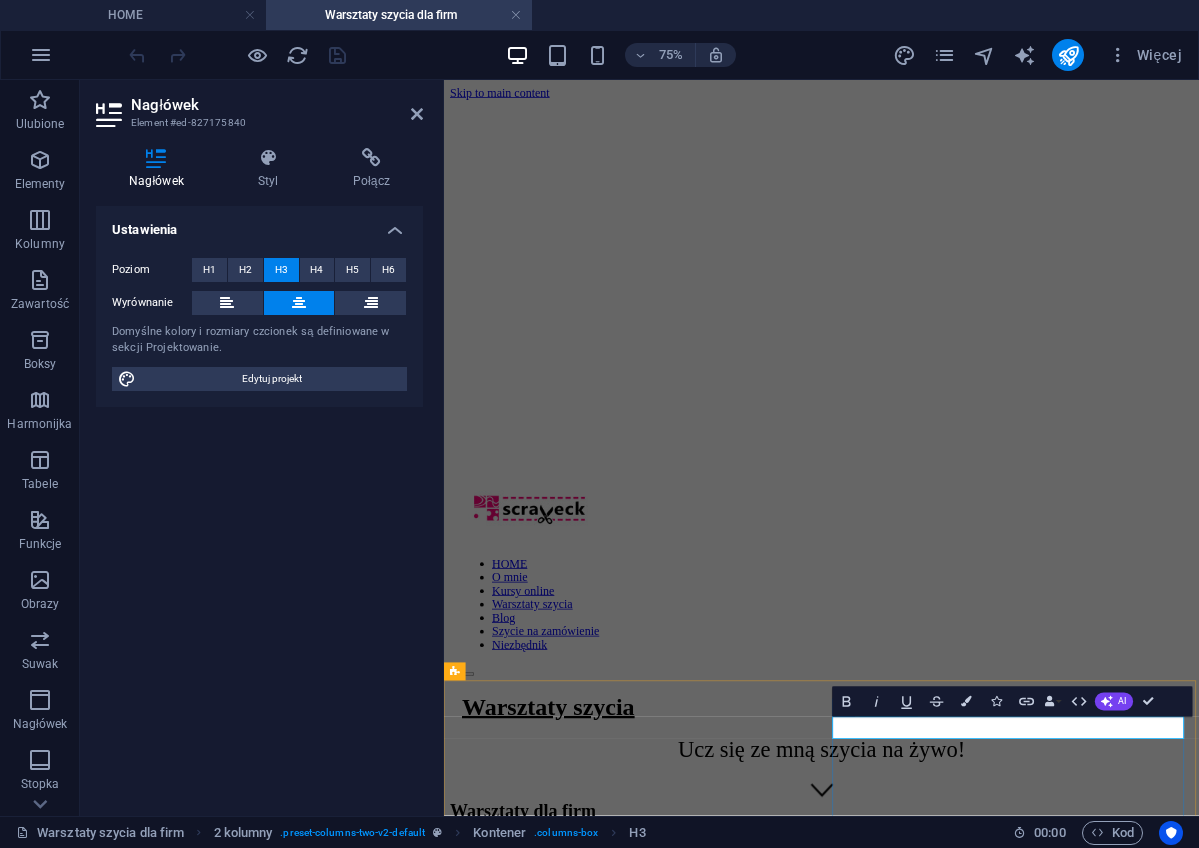 type 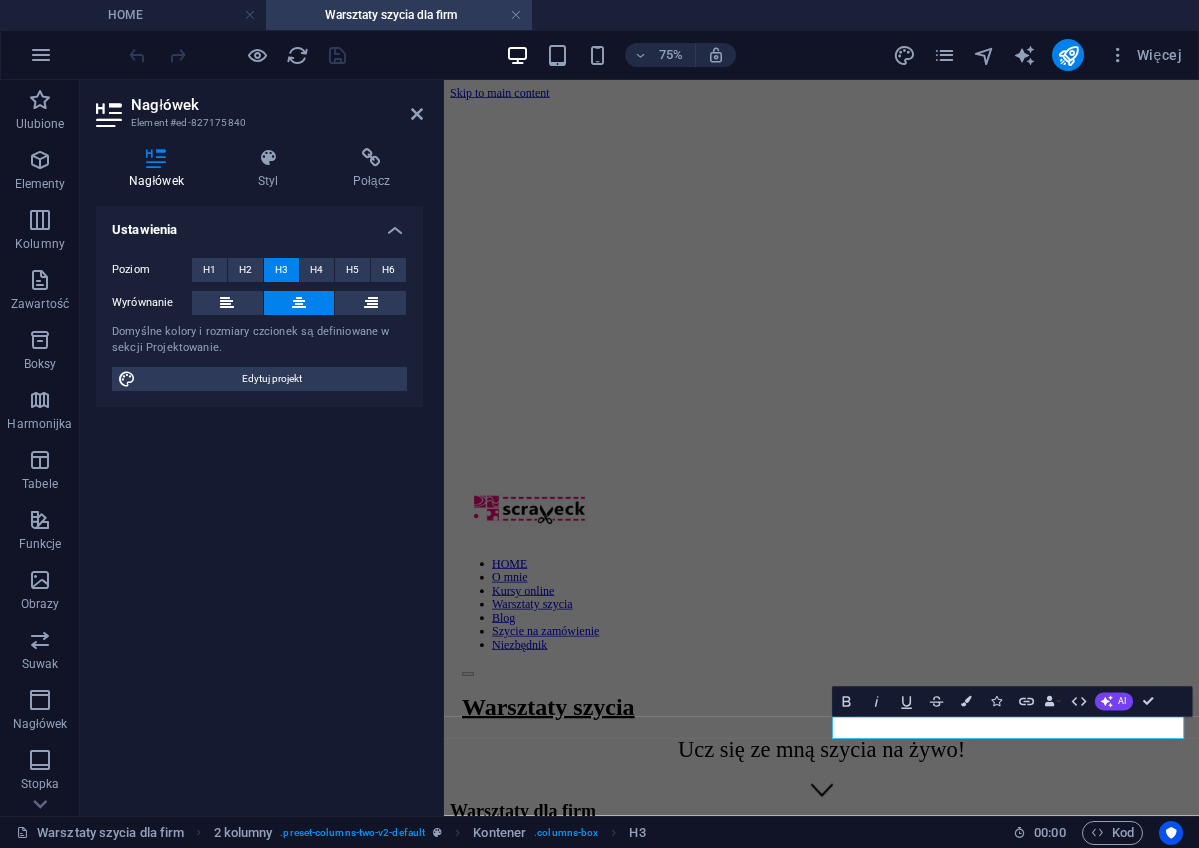 click on "Ustawienia Poziom H1 H2 H3 H4 H5 H6 Wyrównanie Domyślne kolory i rozmiary czcionek są definiowane w sekcji Projektowanie. Edytuj projekt" at bounding box center [259, 503] 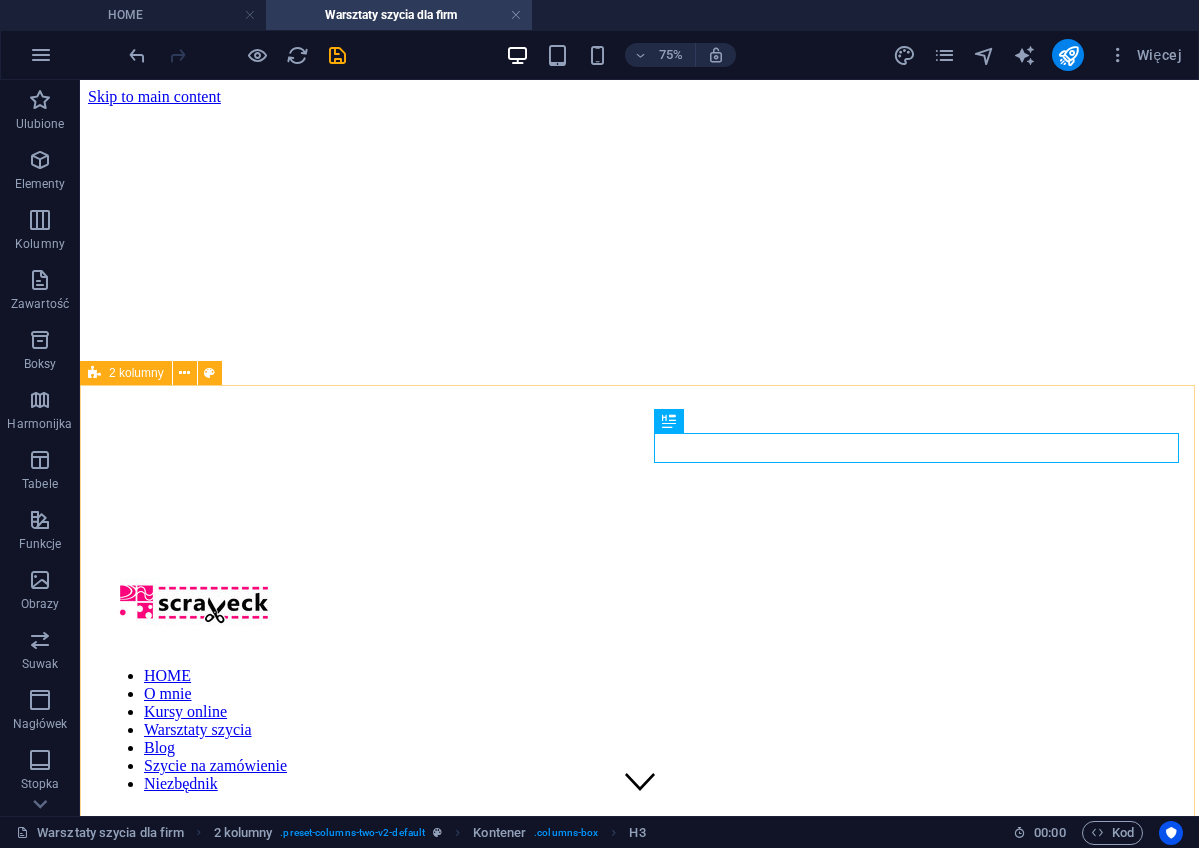 scroll, scrollTop: 496, scrollLeft: 0, axis: vertical 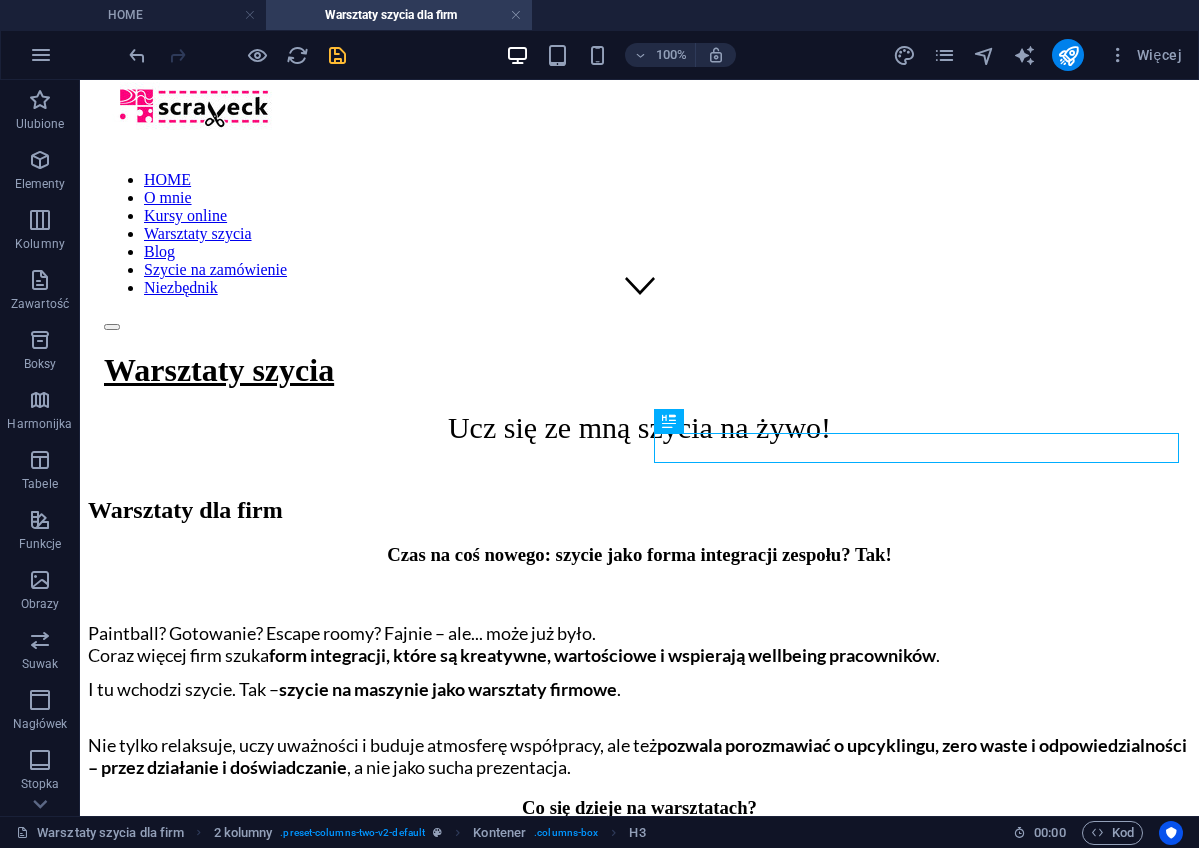 click at bounding box center (337, 55) 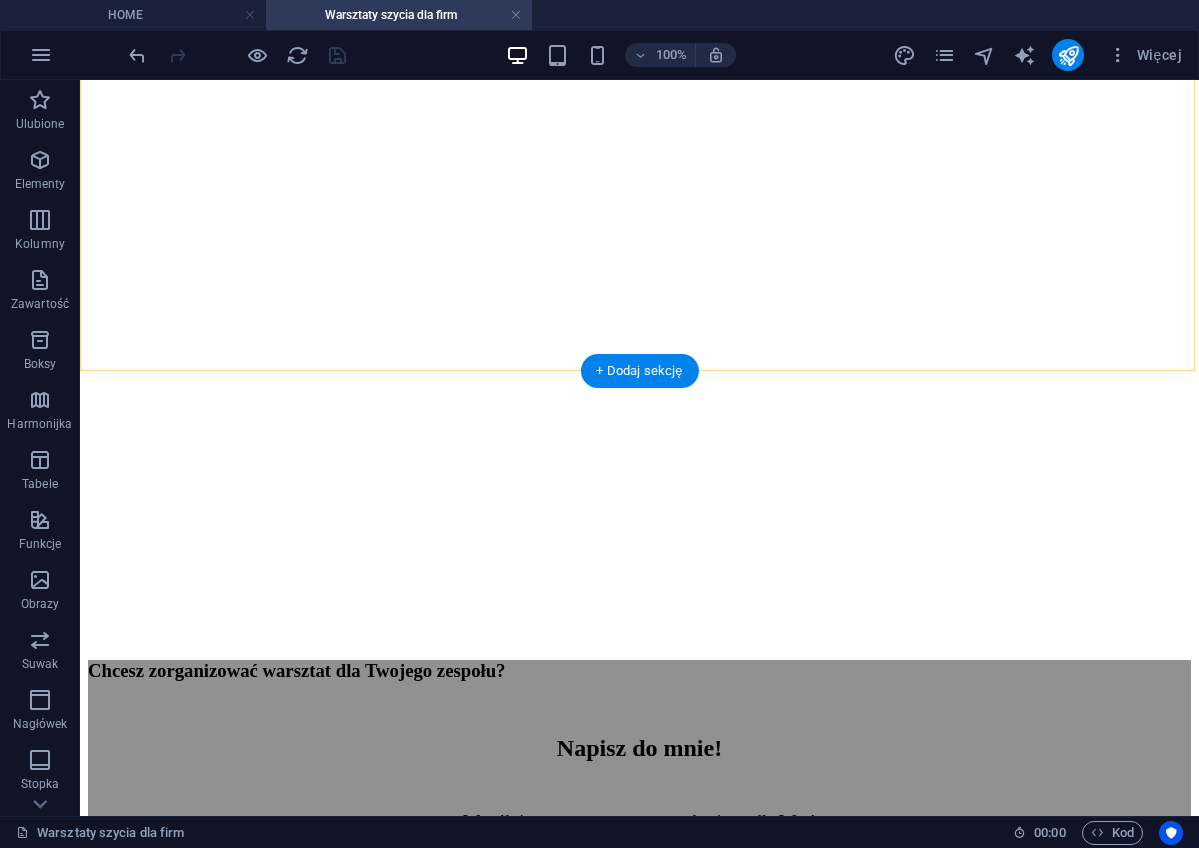 scroll, scrollTop: 2033, scrollLeft: 0, axis: vertical 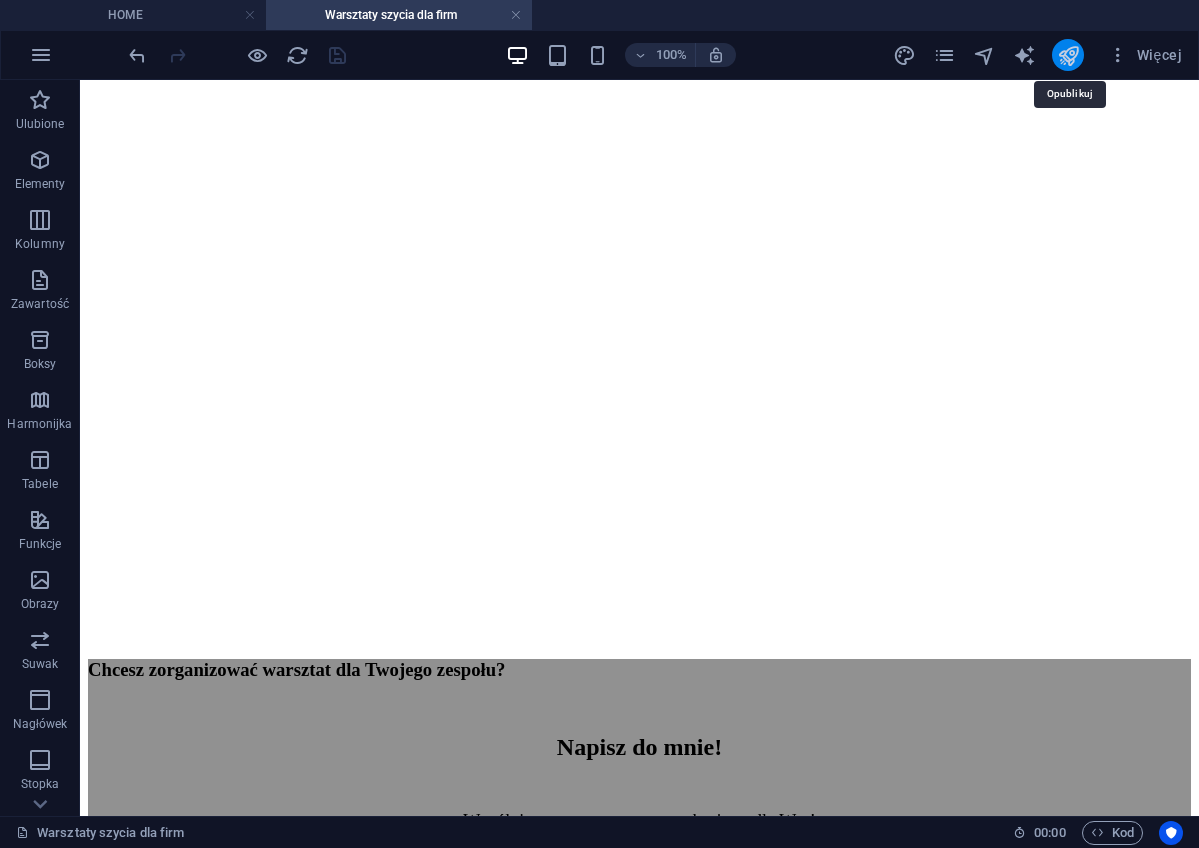 click at bounding box center (1068, 55) 